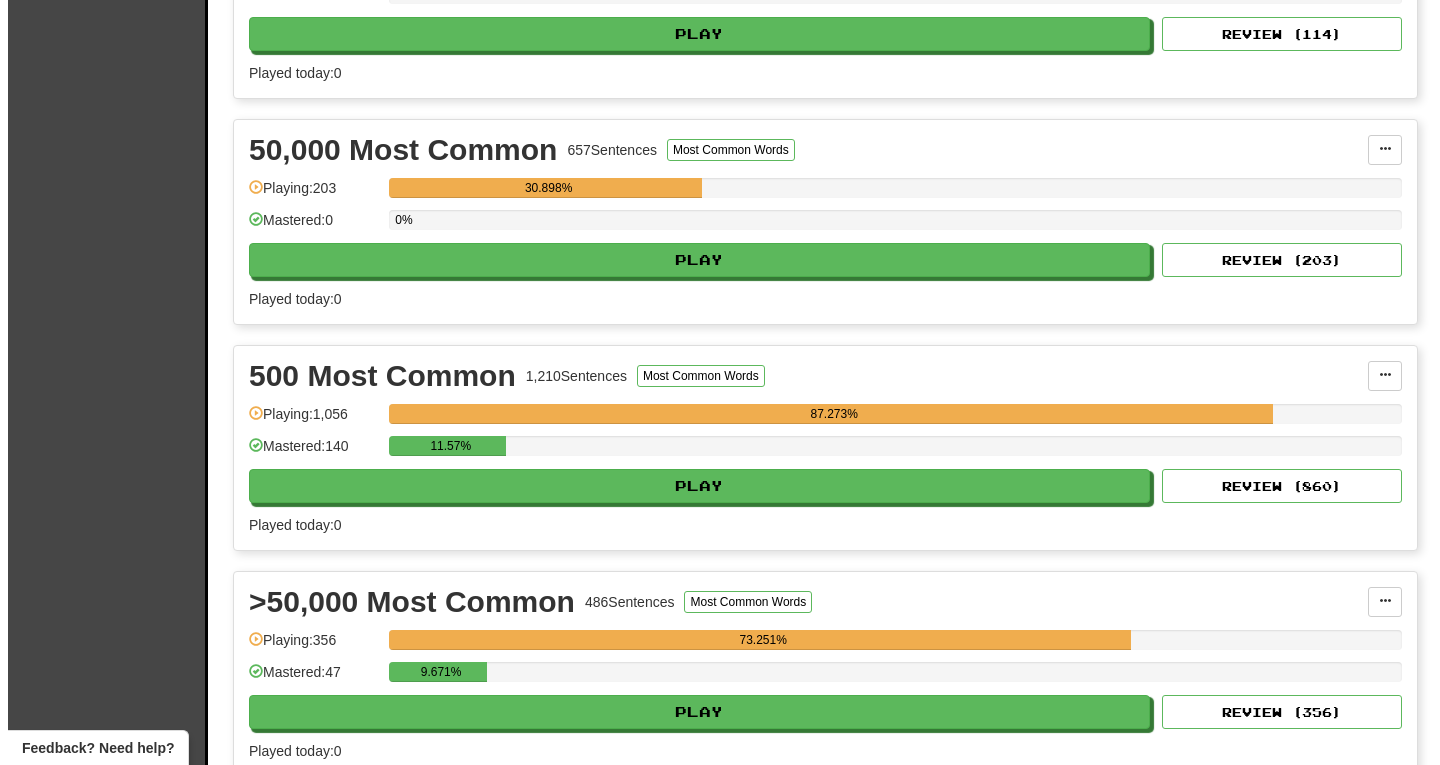 scroll, scrollTop: 798, scrollLeft: 0, axis: vertical 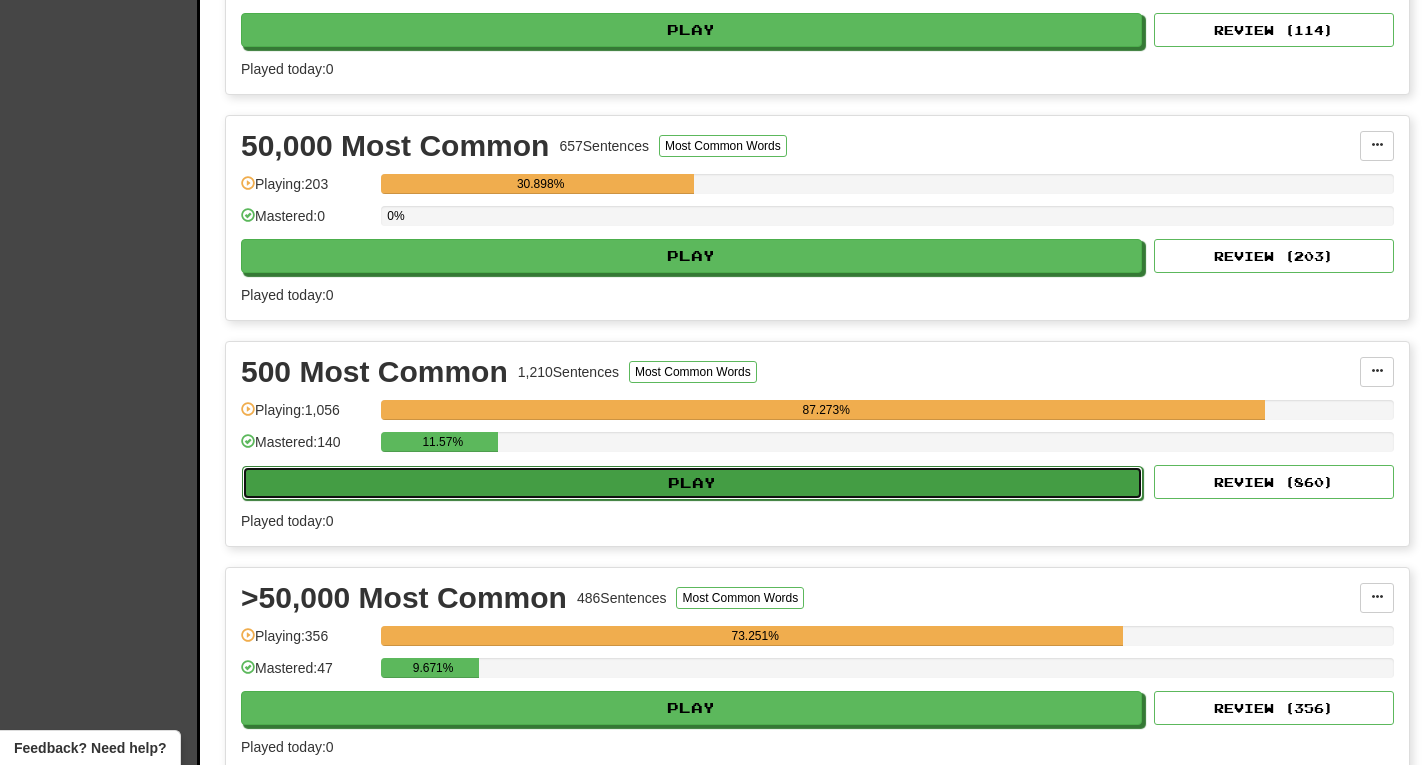 click on "Play" at bounding box center [692, 483] 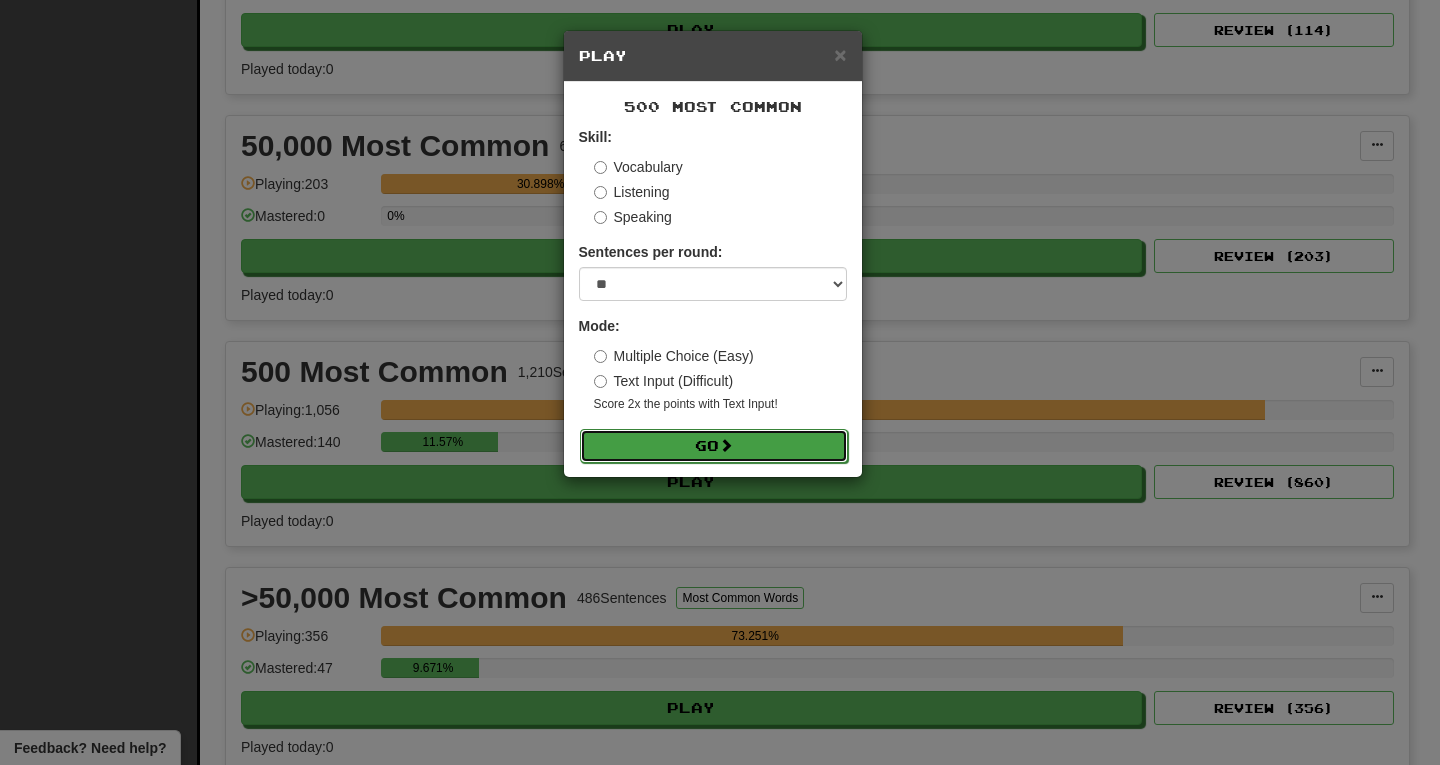 click on "Go" at bounding box center (714, 446) 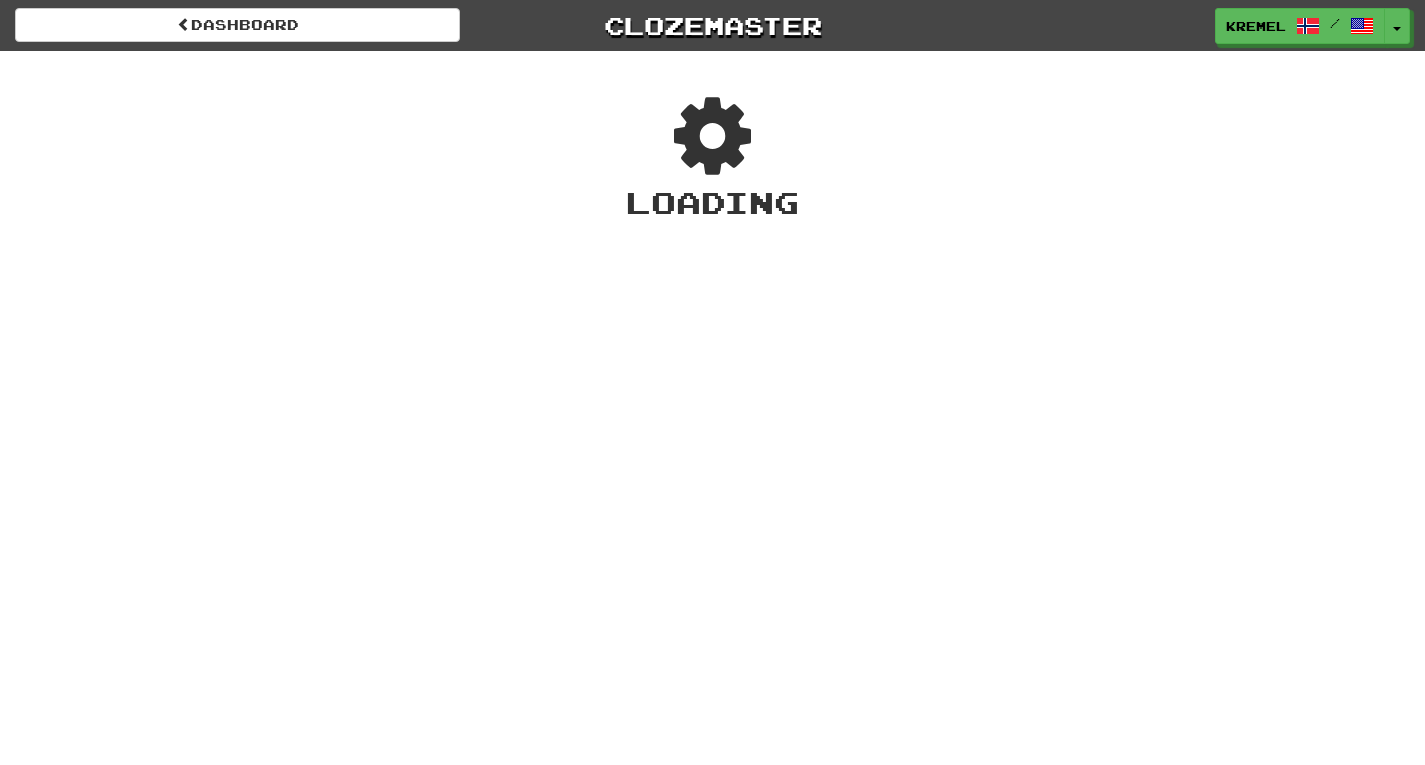 scroll, scrollTop: 0, scrollLeft: 0, axis: both 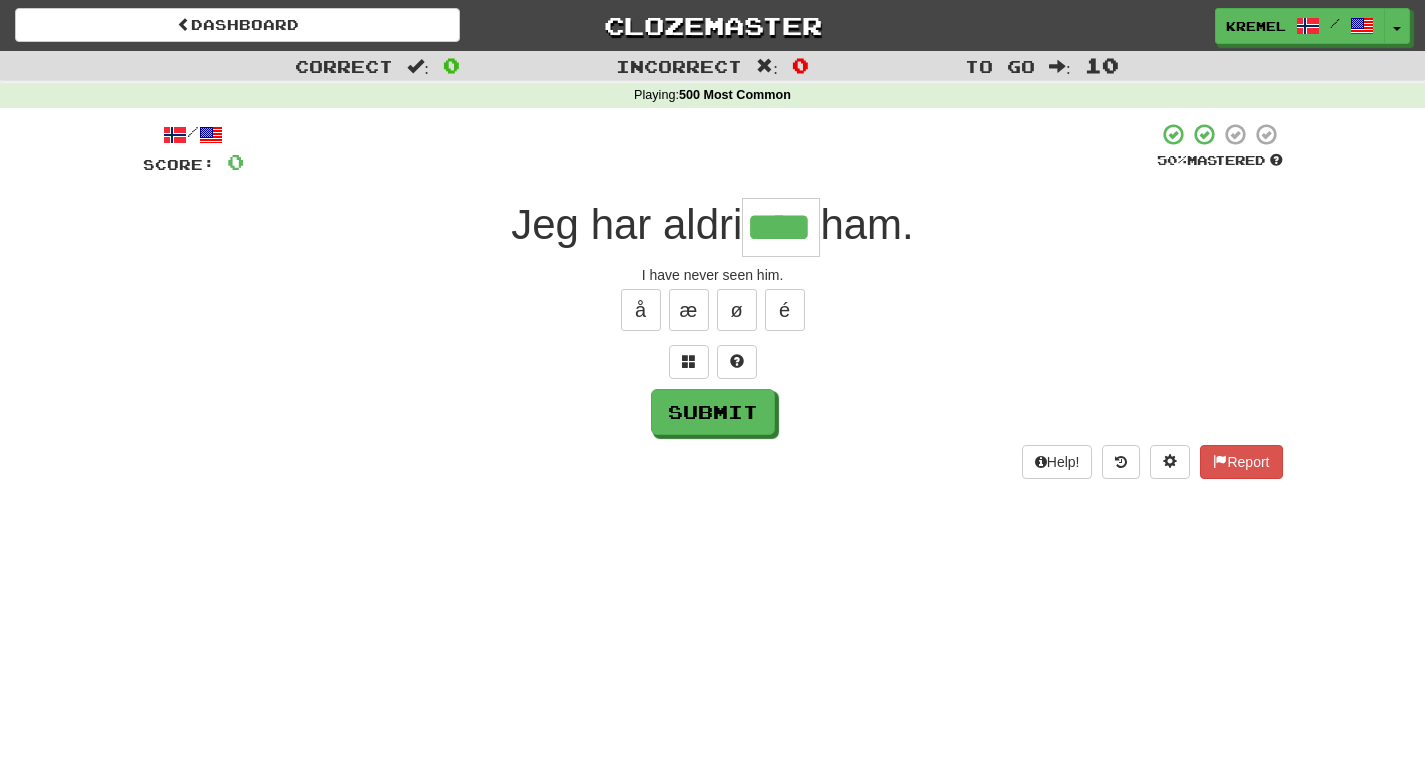 type on "****" 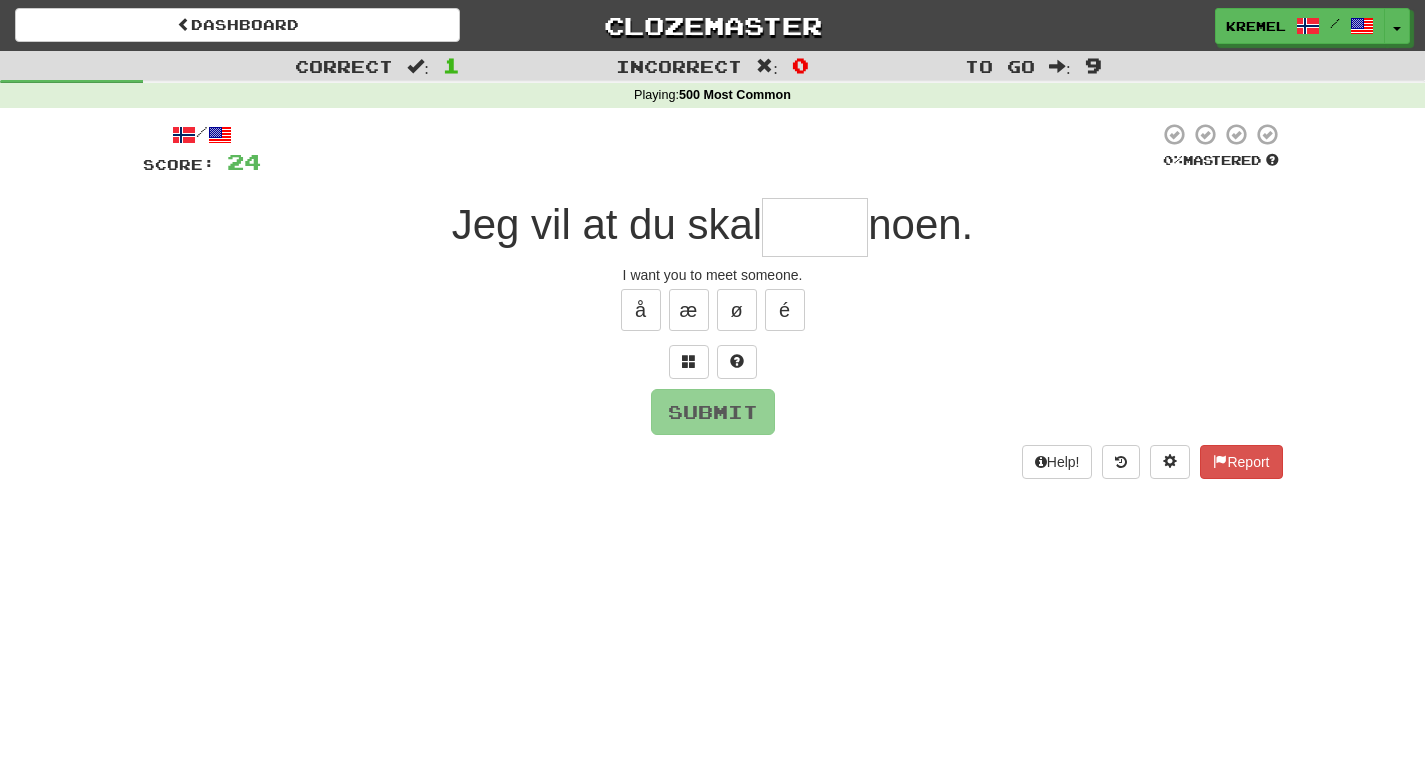 type on "*" 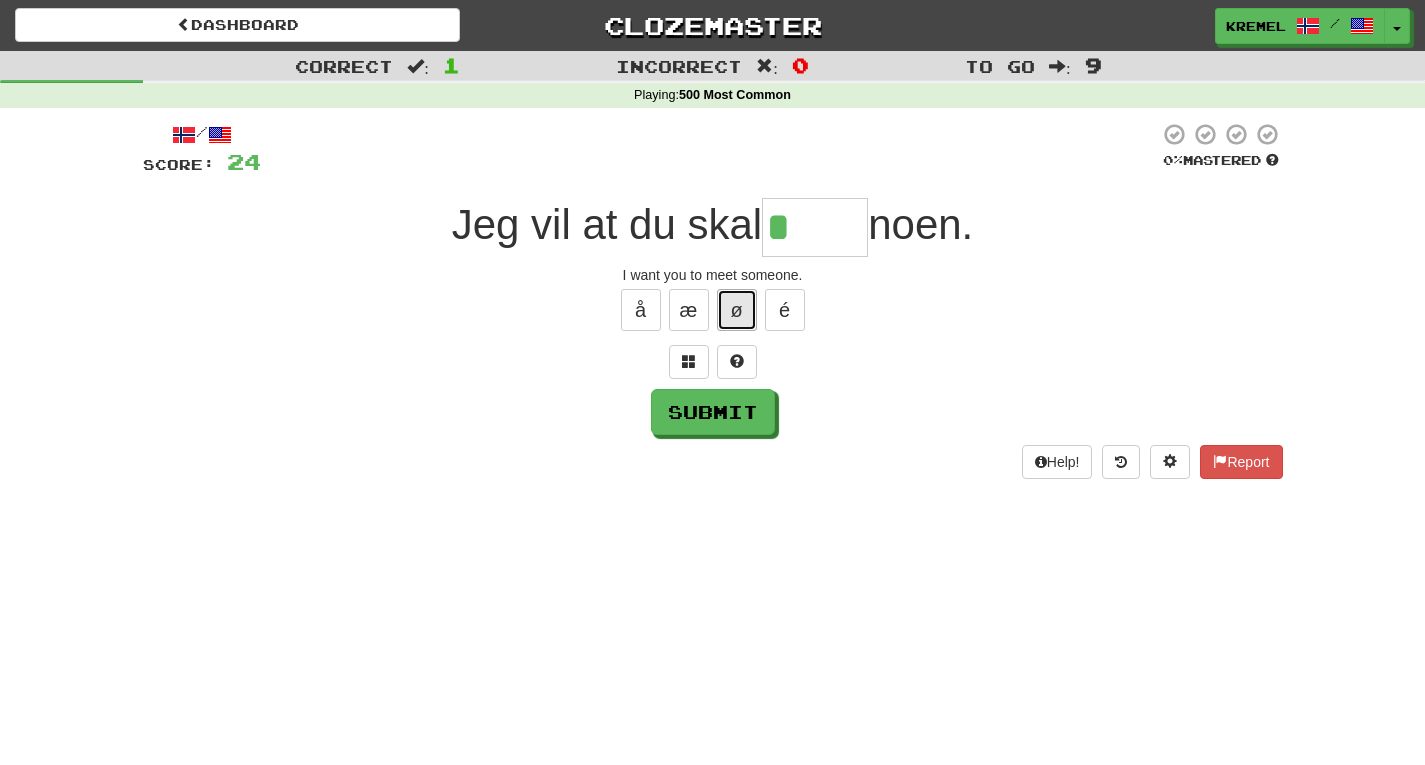click on "ø" at bounding box center [737, 310] 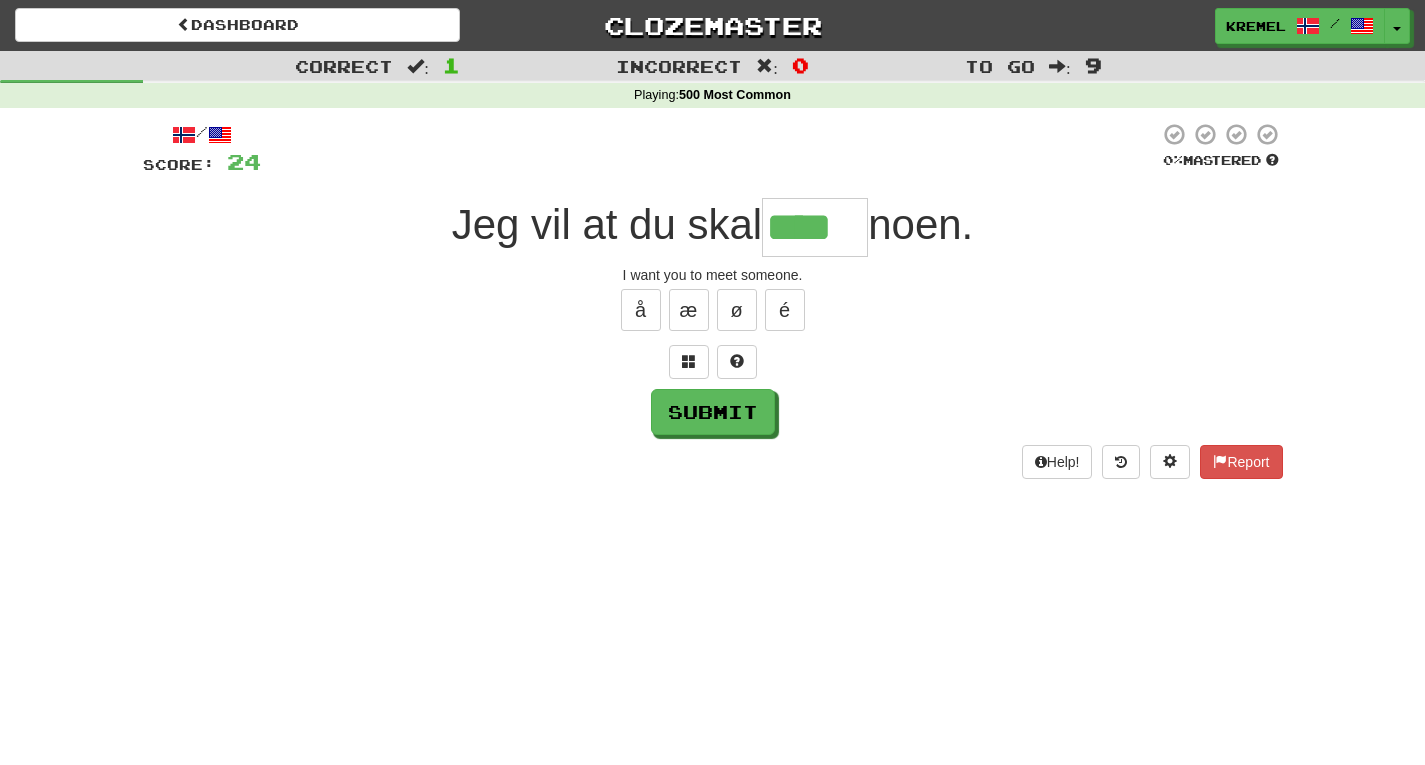 type on "****" 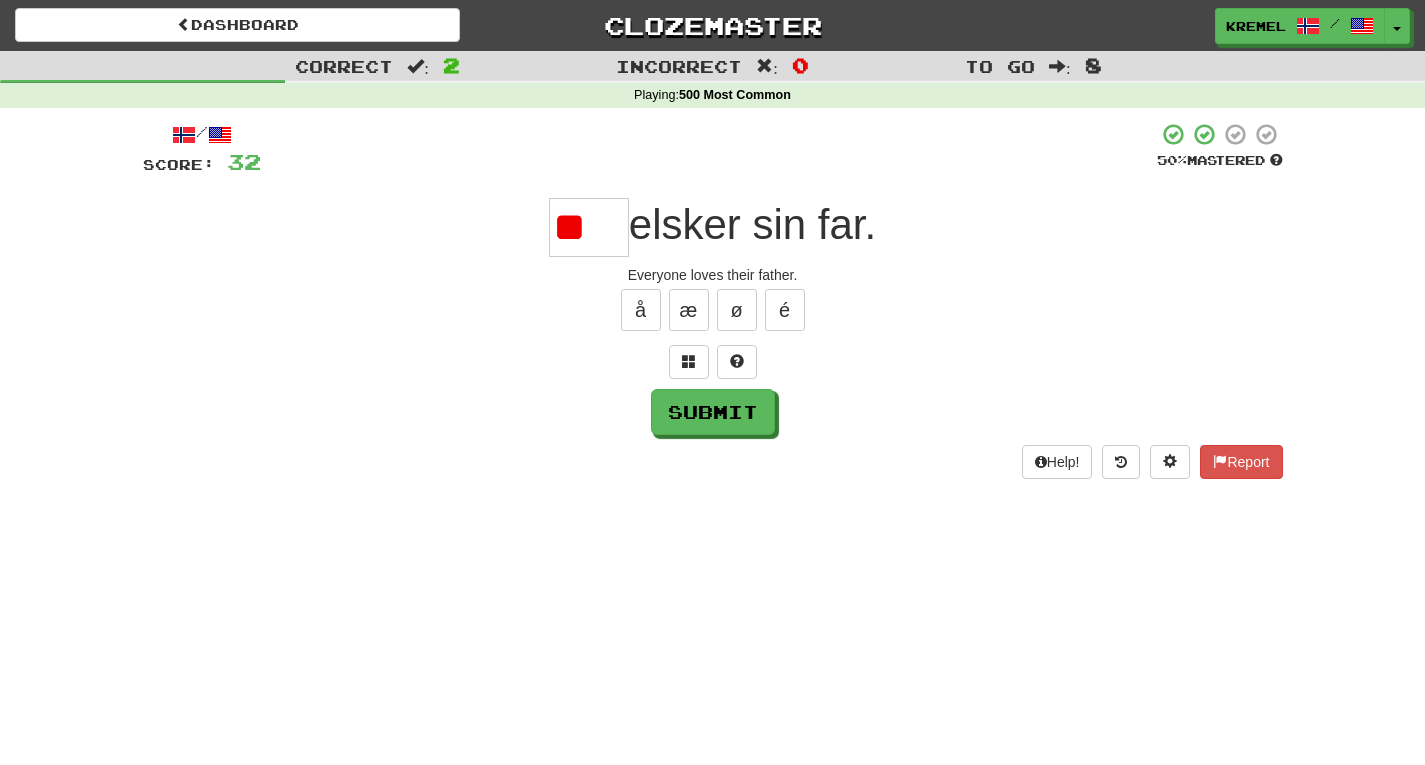 type on "*" 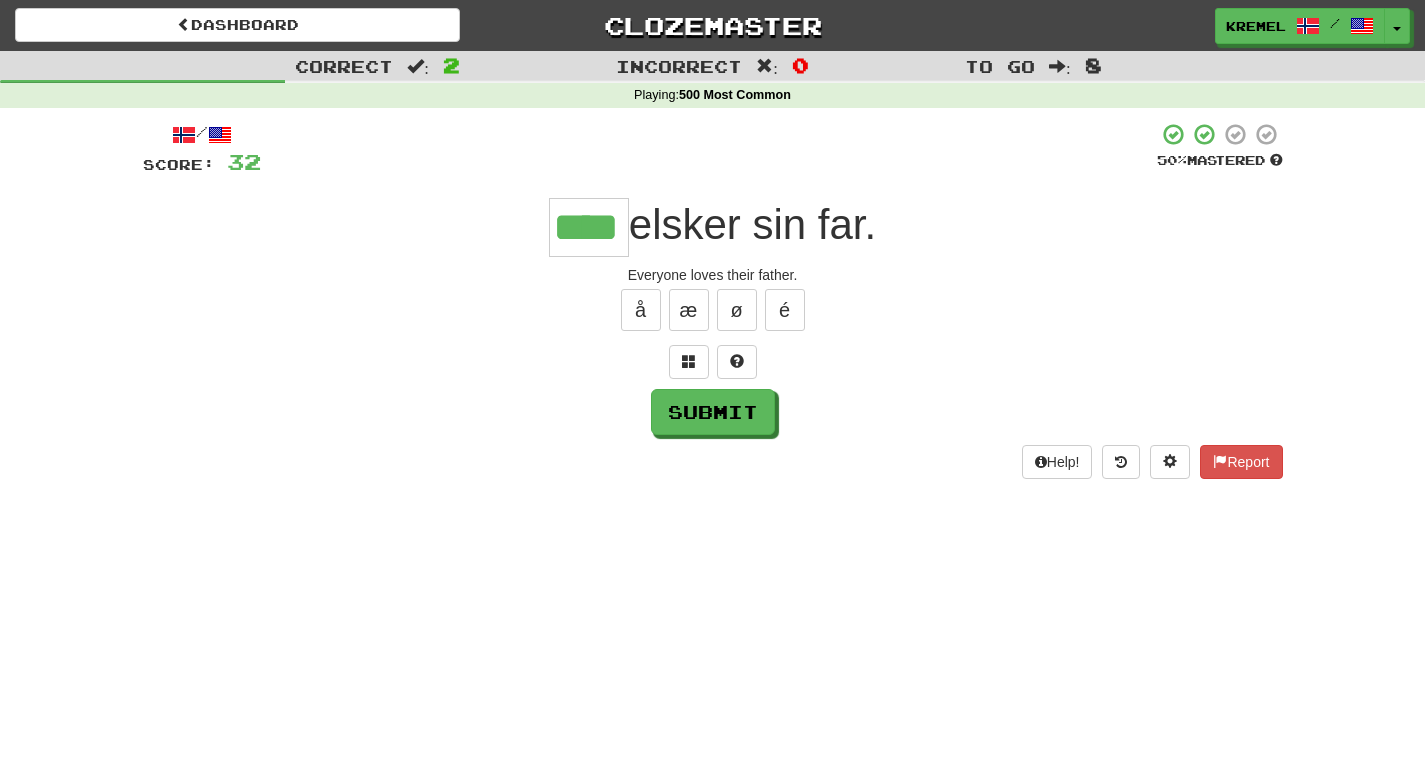 type on "****" 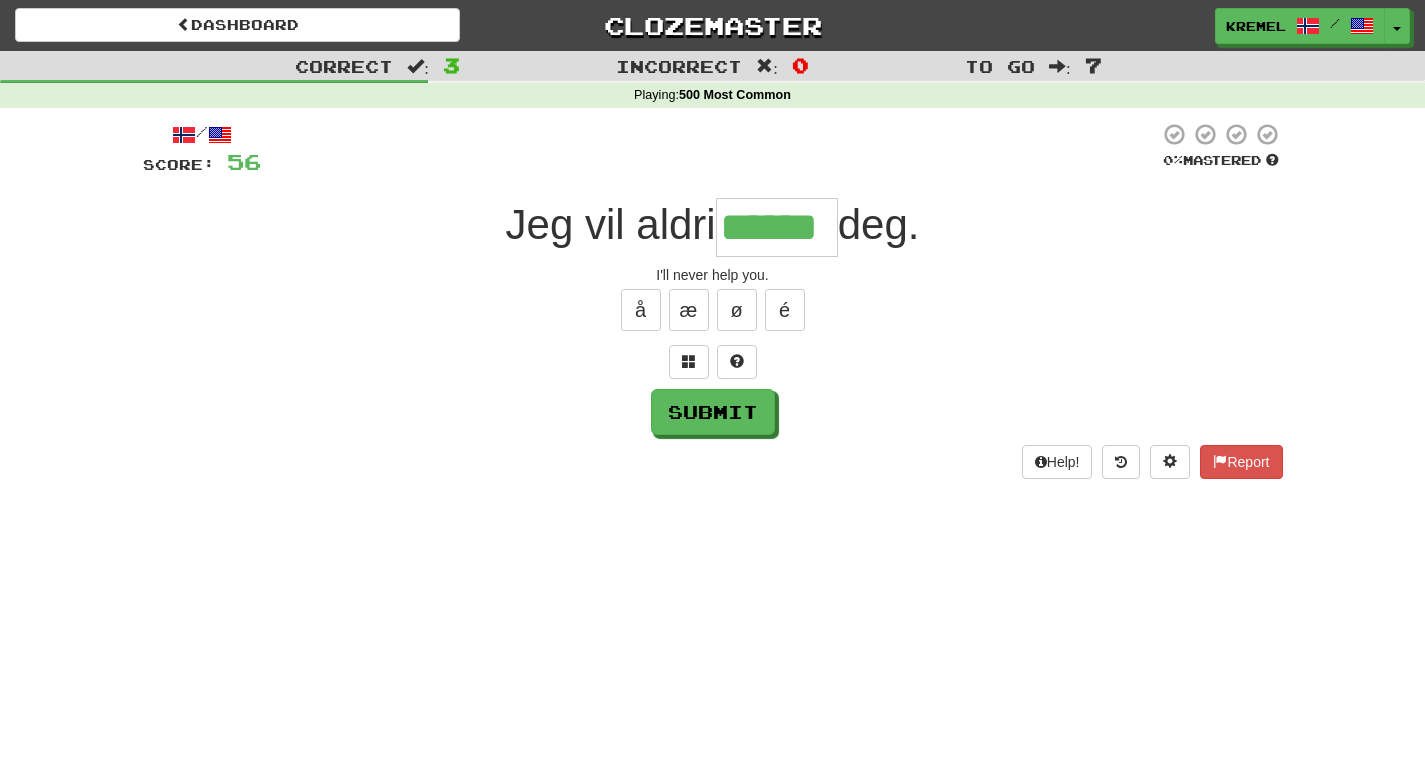 type on "******" 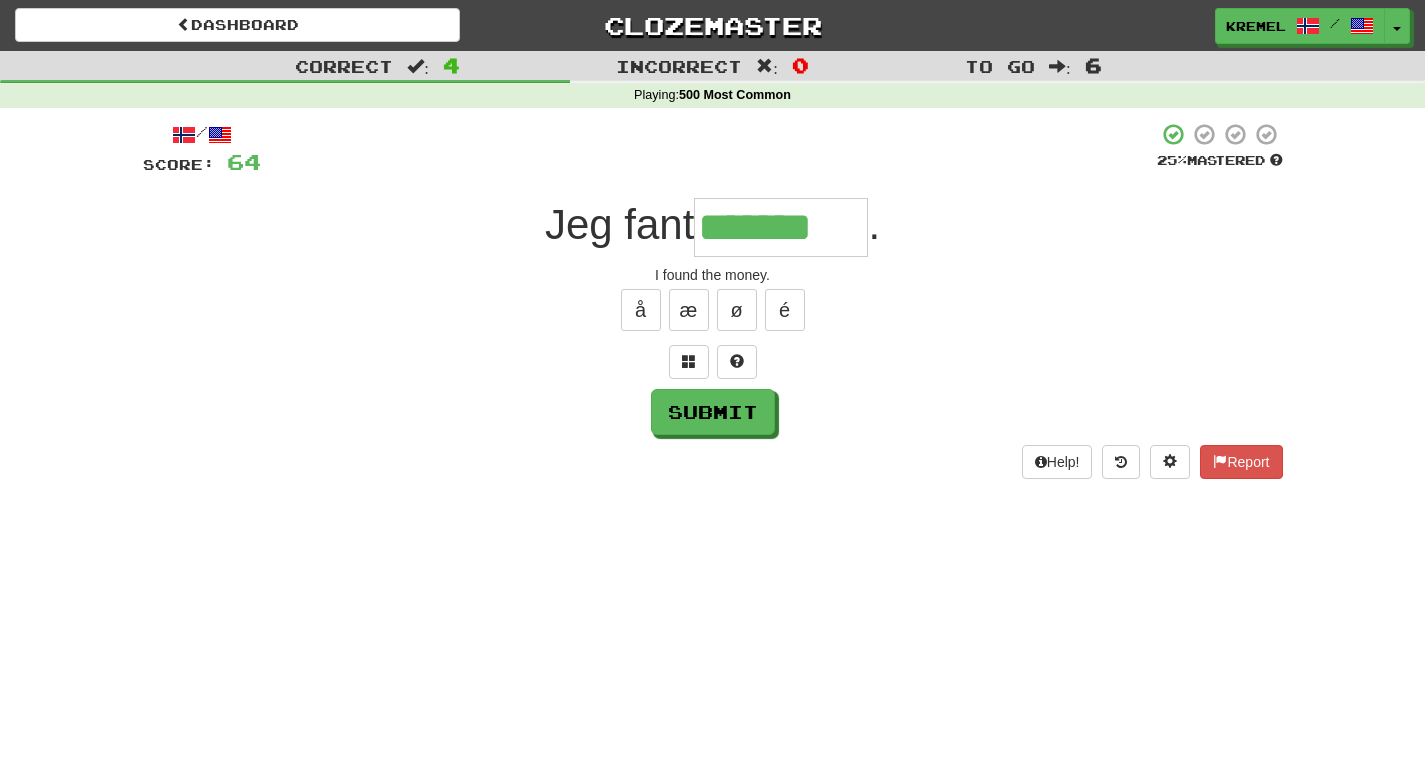 type on "*******" 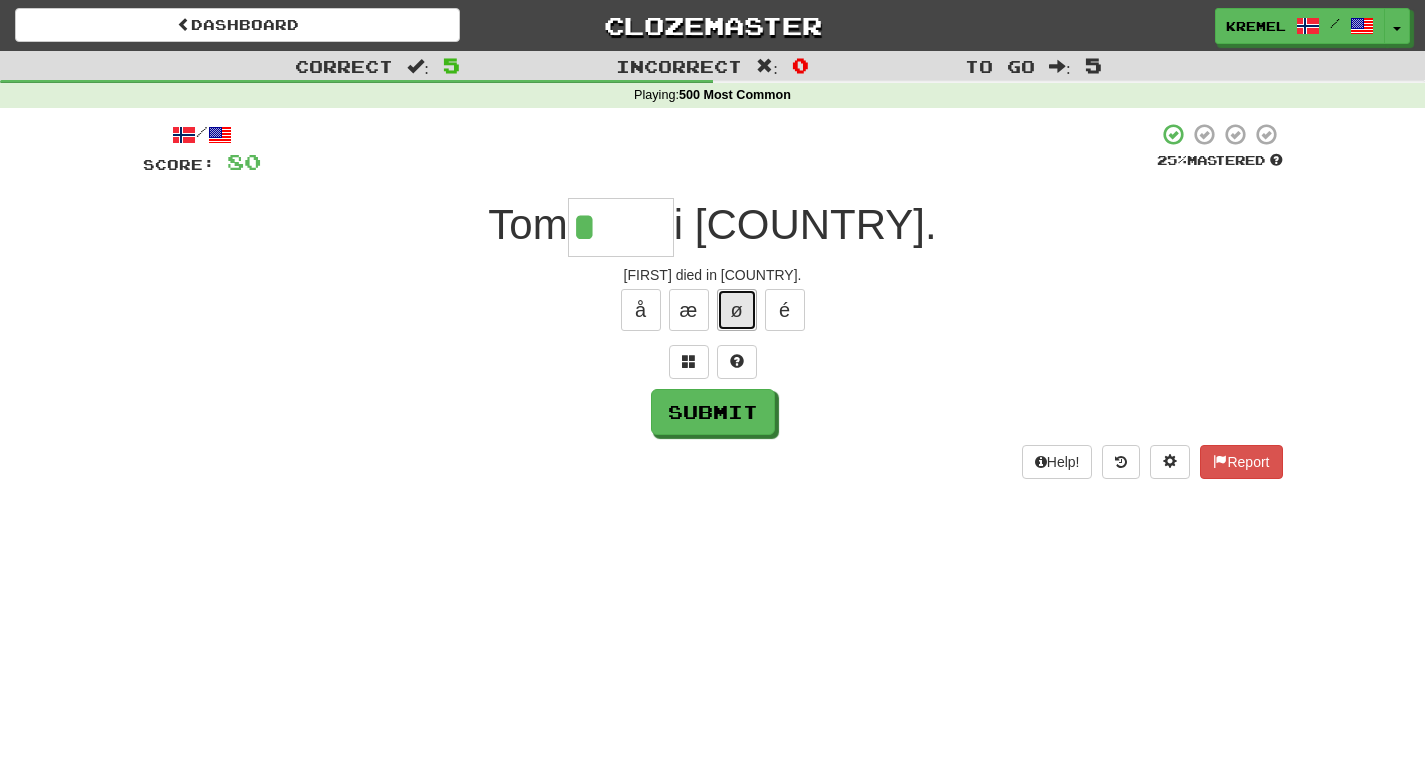 click on "ø" at bounding box center [737, 310] 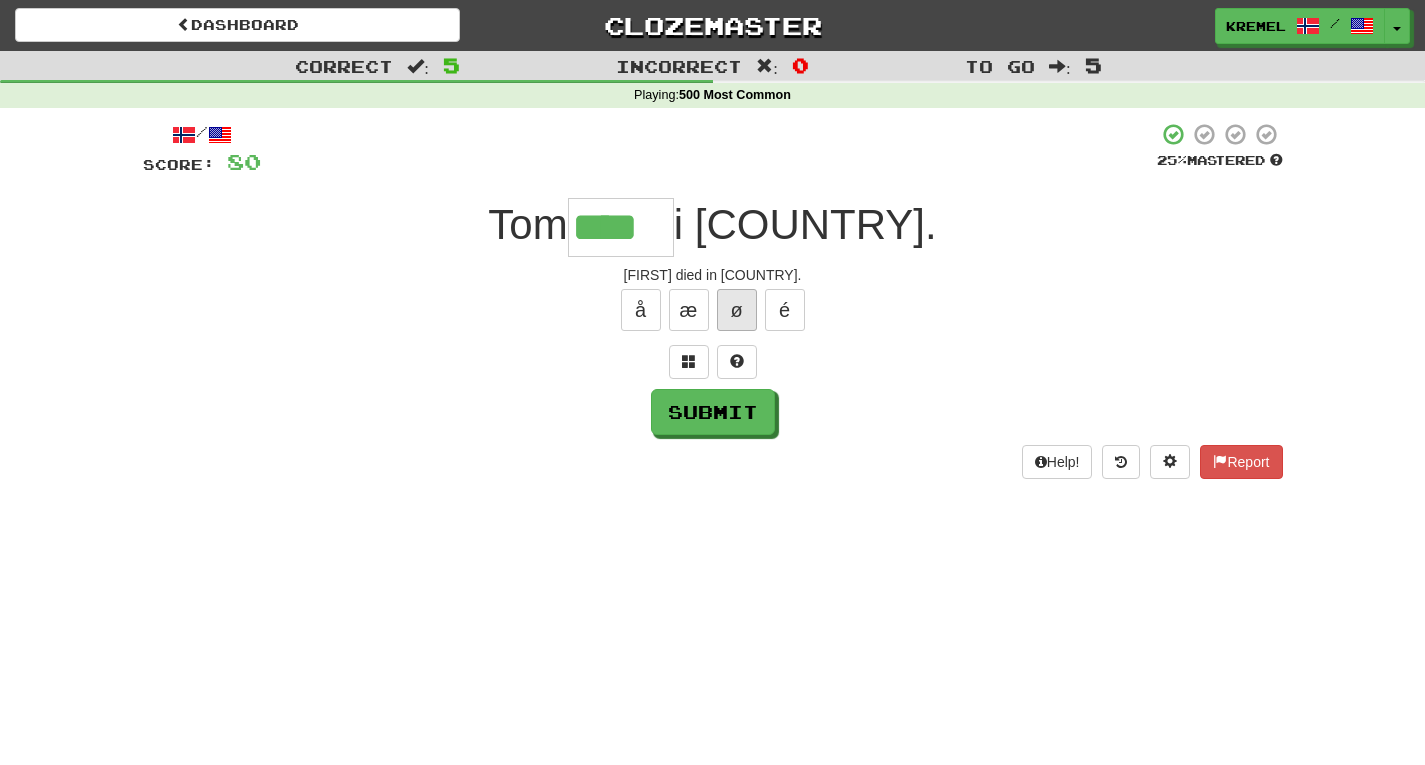type on "****" 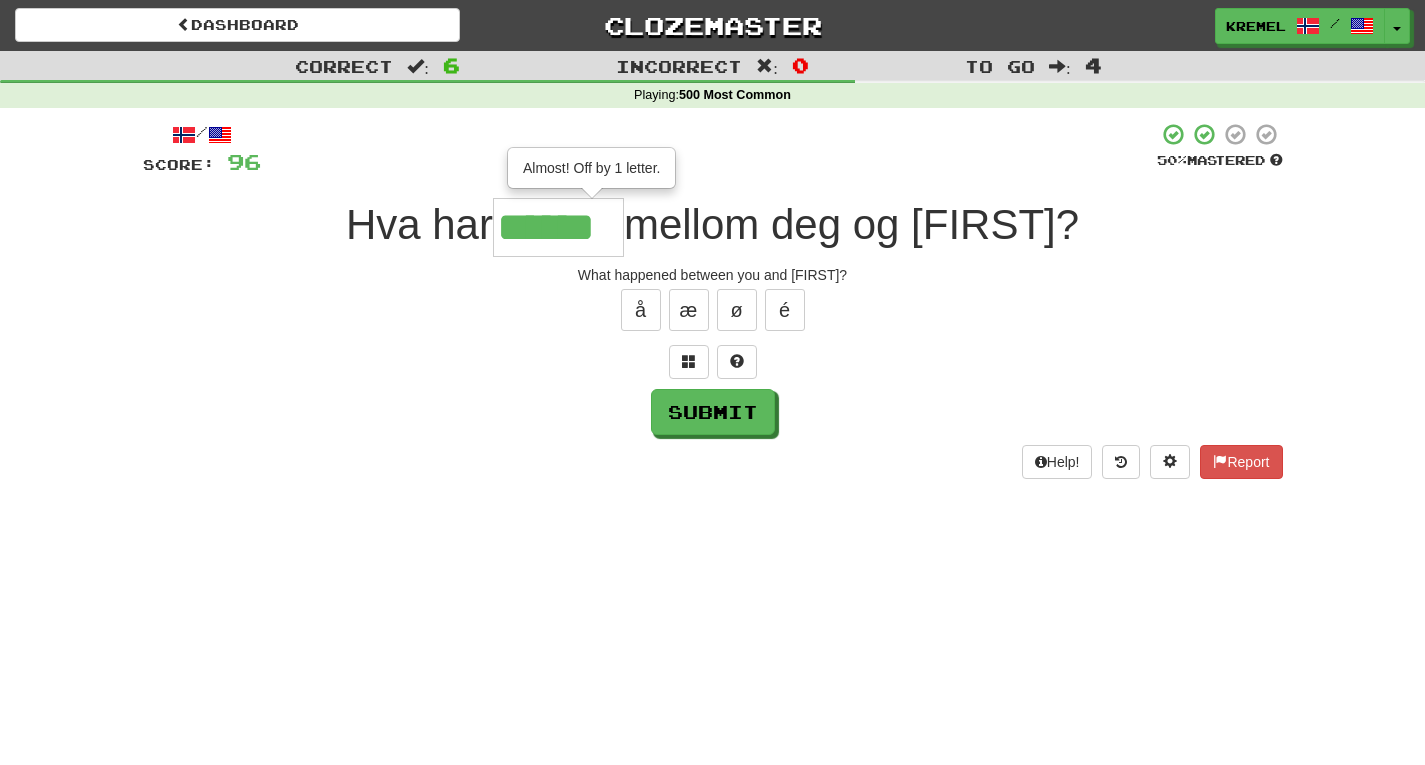 type on "******" 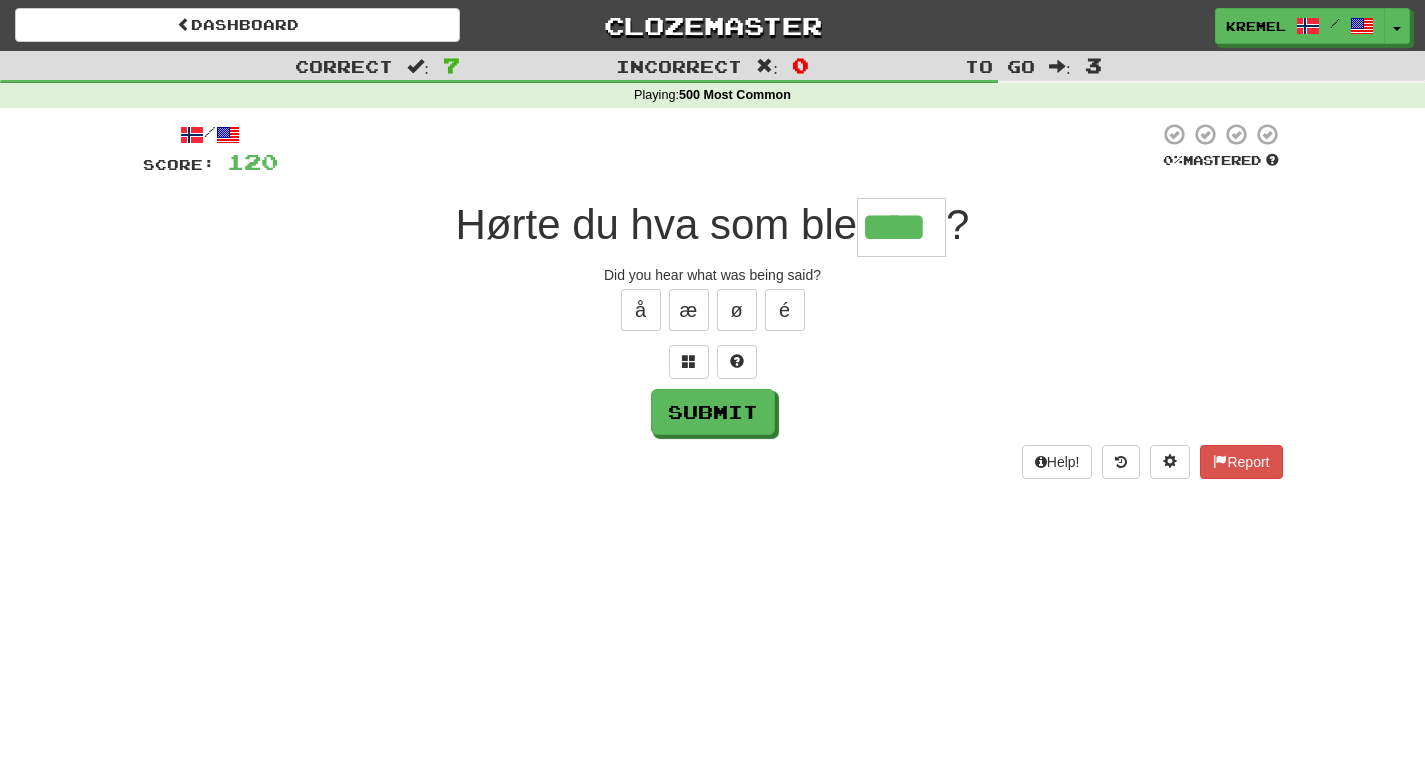 type on "****" 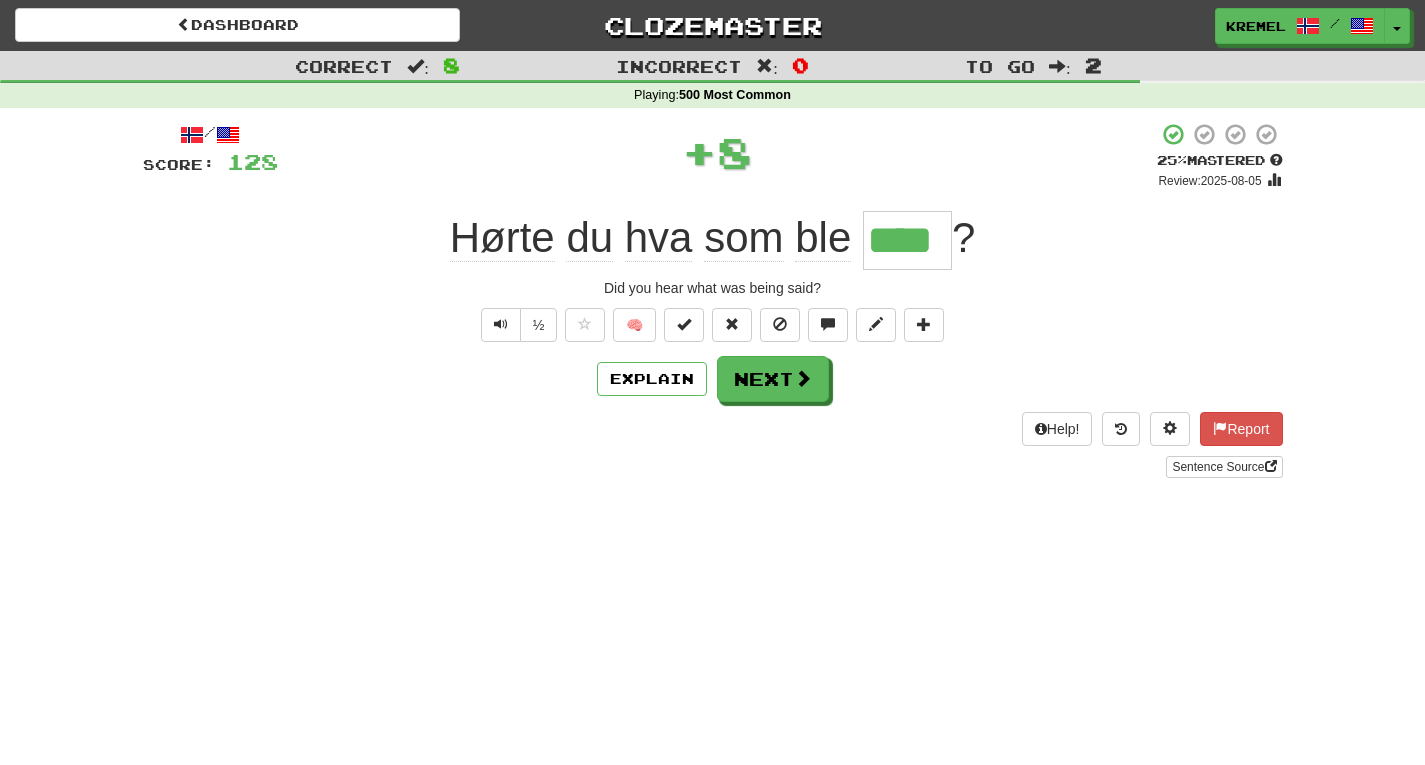 click on "****" at bounding box center (907, 240) 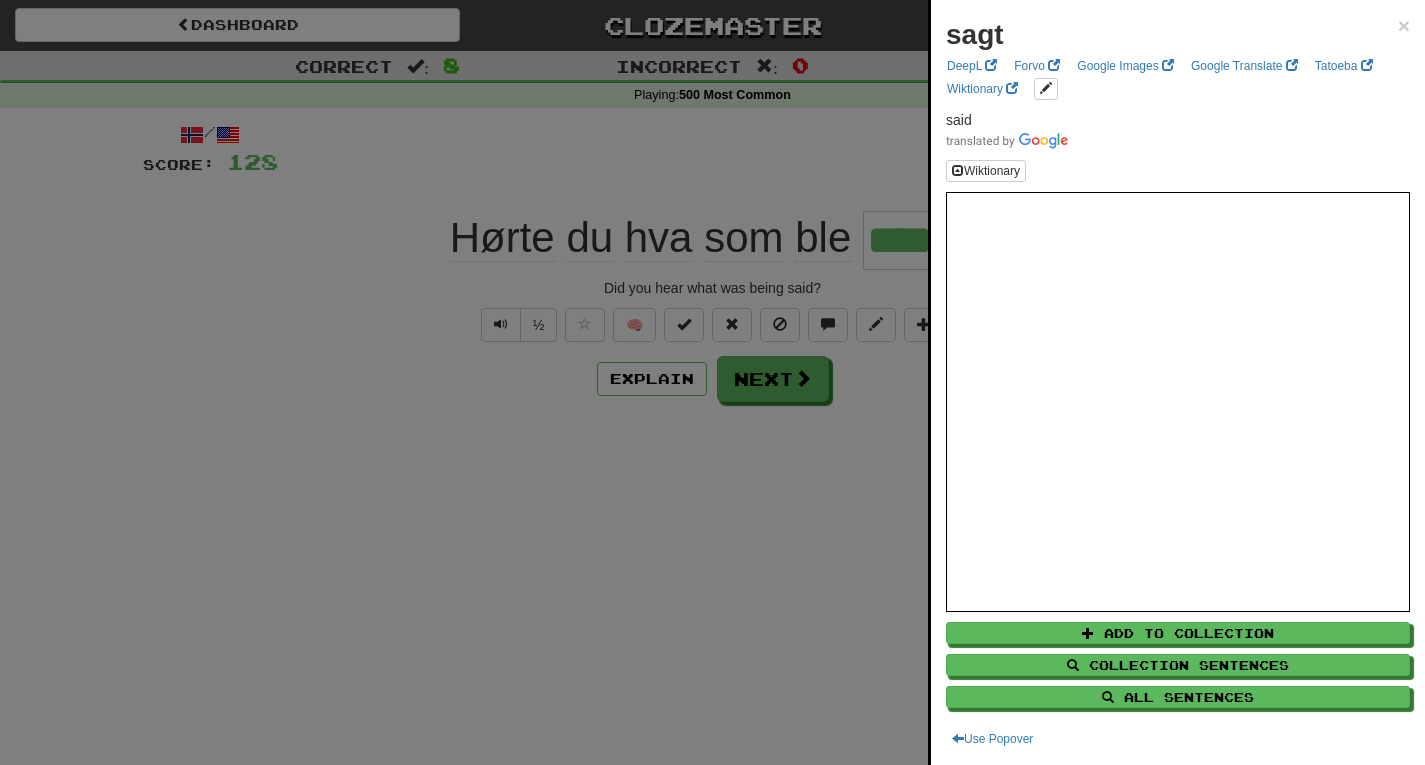 click at bounding box center [712, 382] 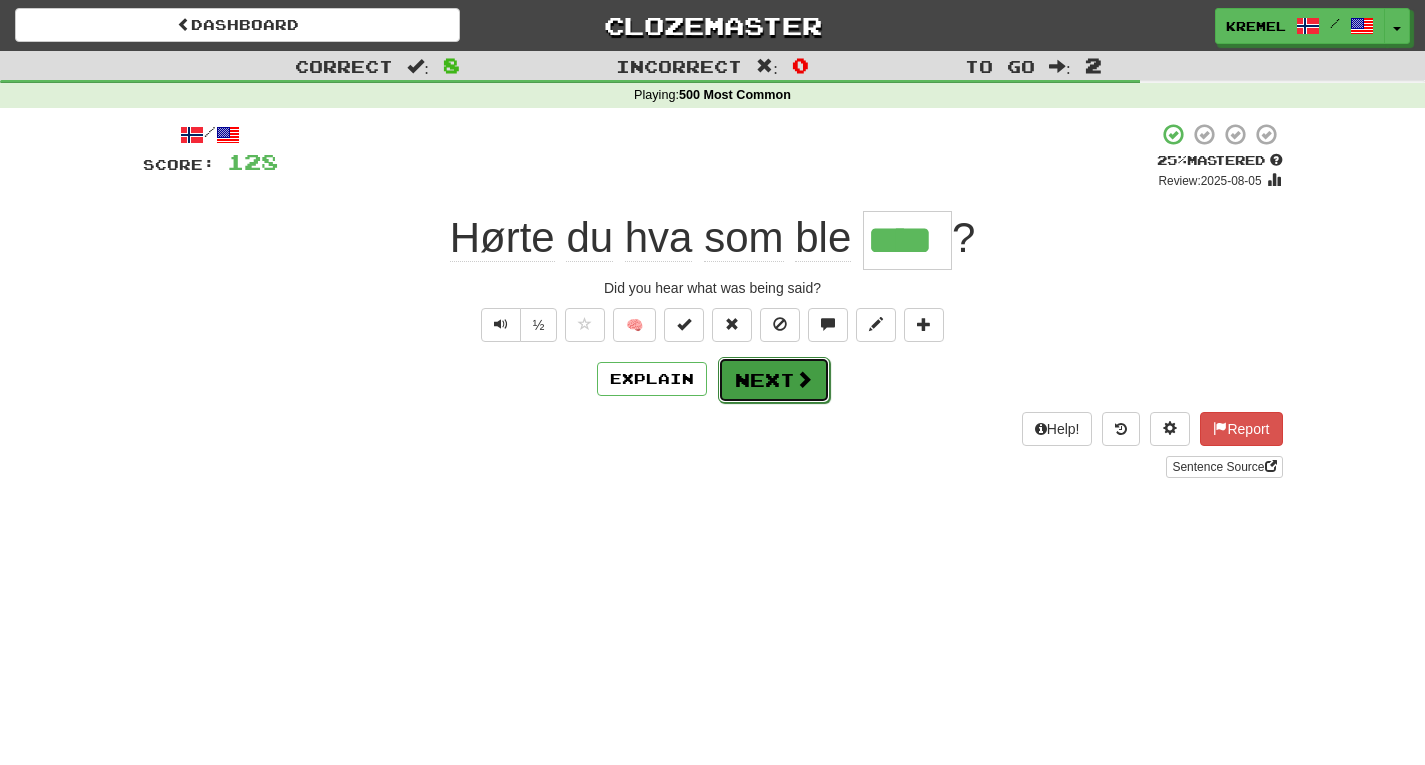 click at bounding box center (804, 379) 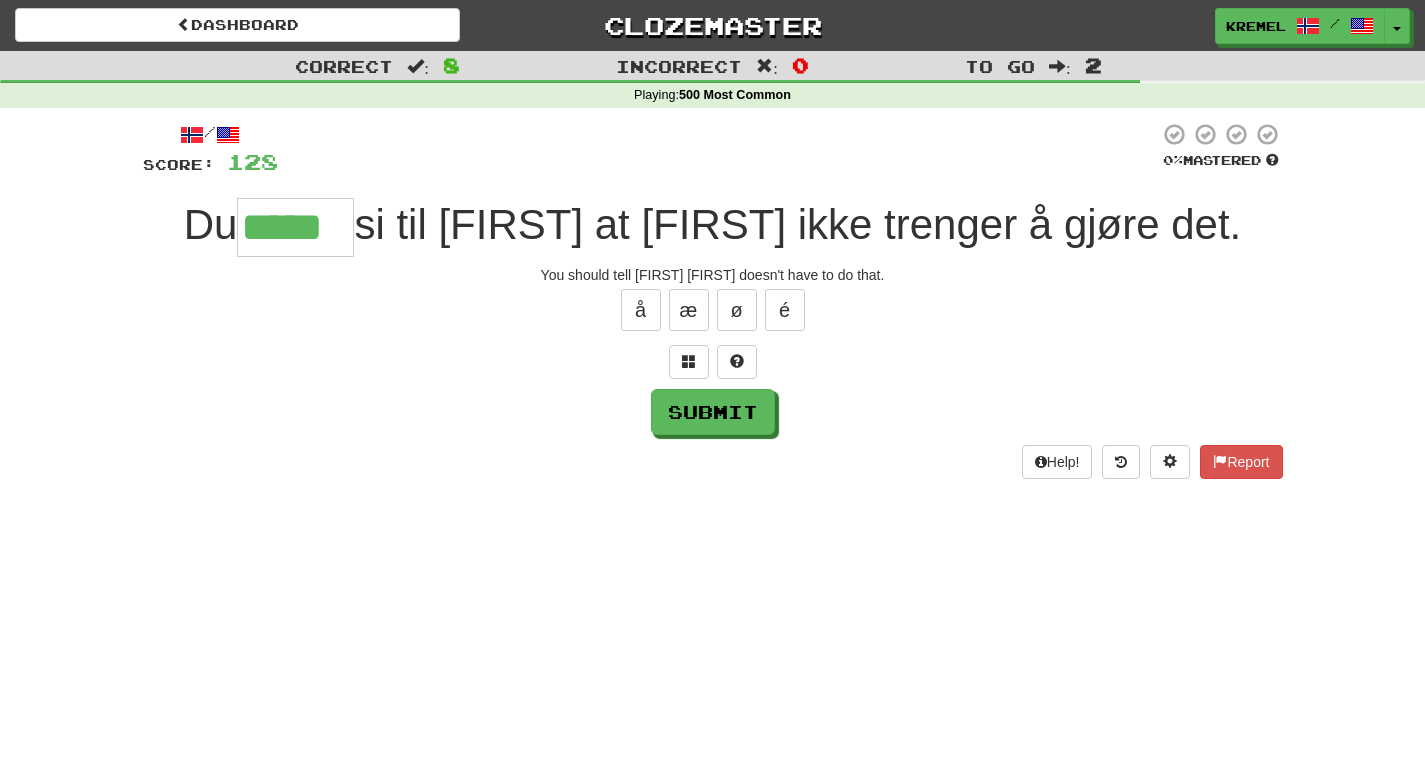type on "*****" 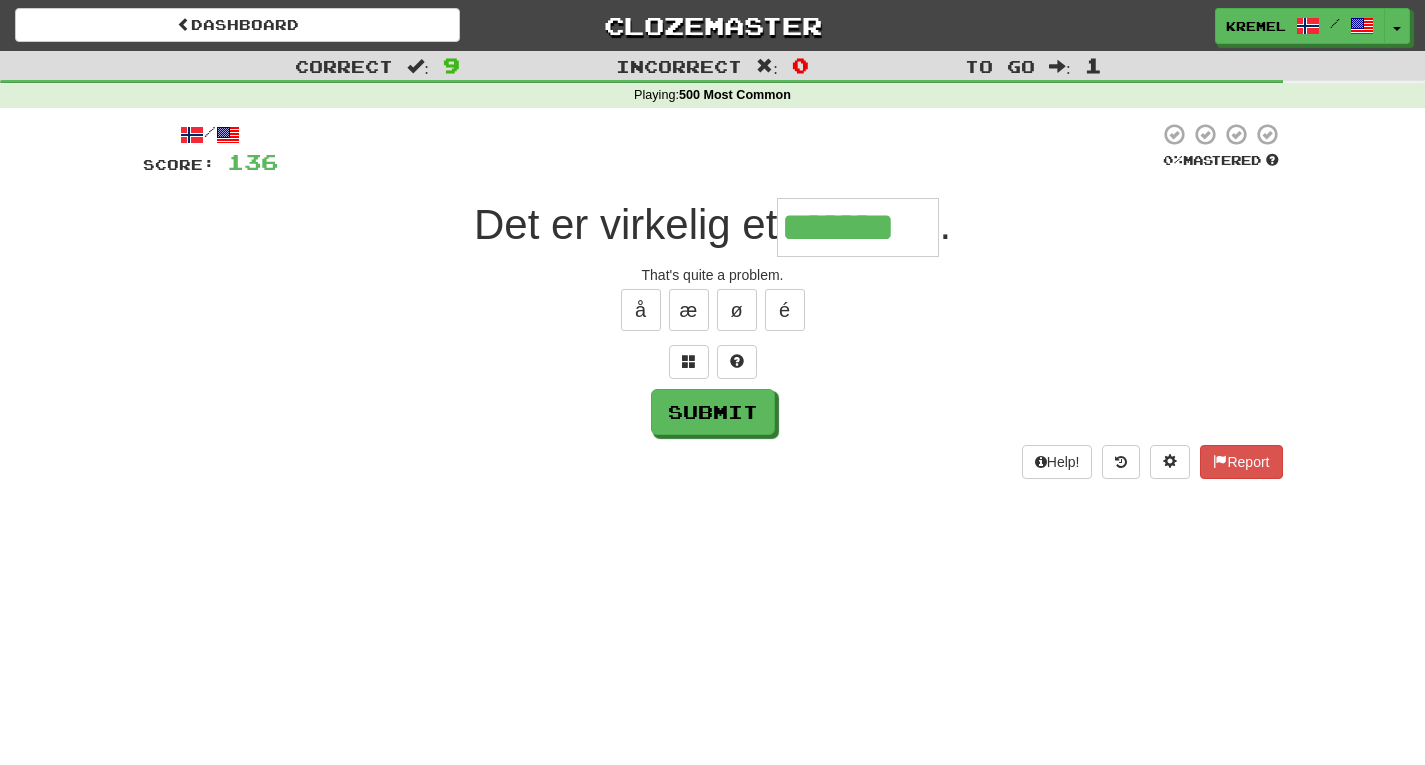 type on "*******" 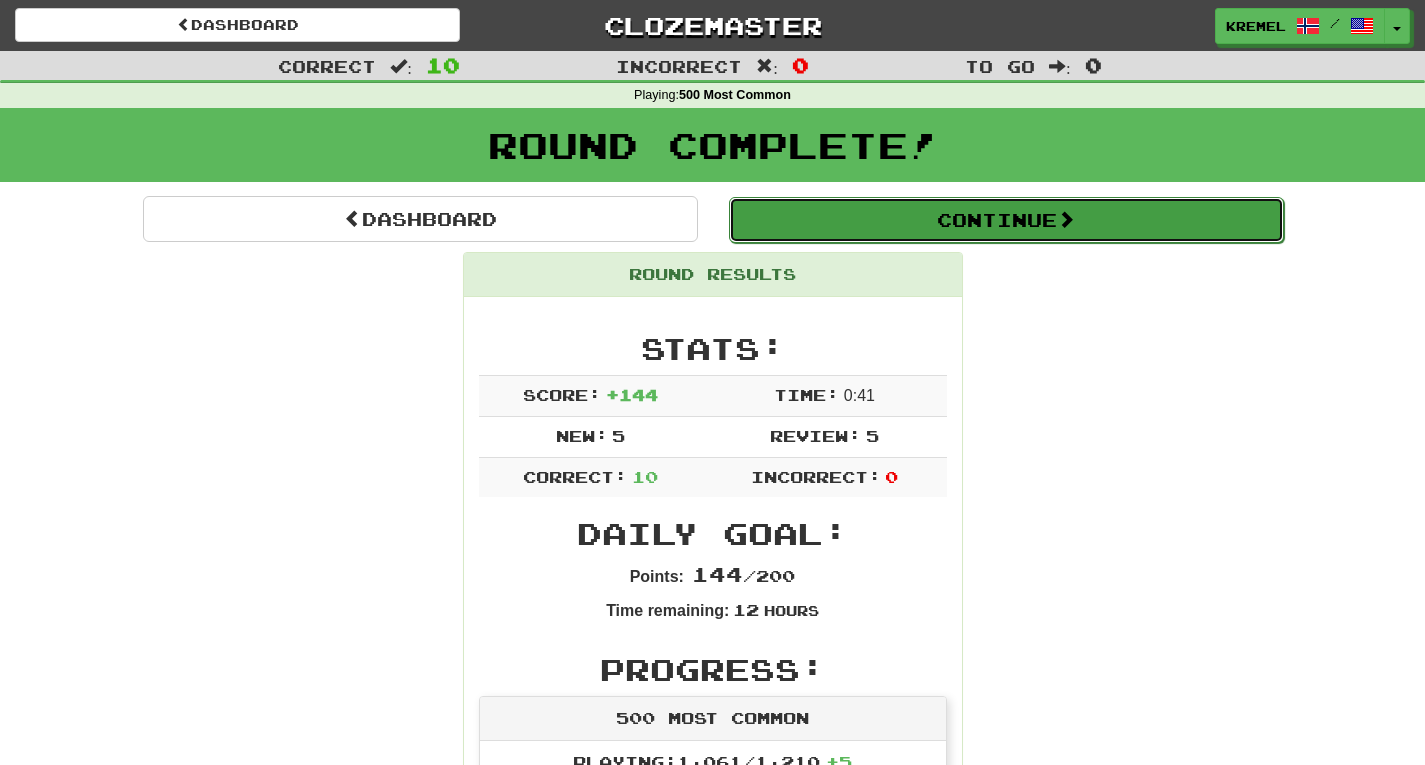 click on "Continue" at bounding box center (1006, 220) 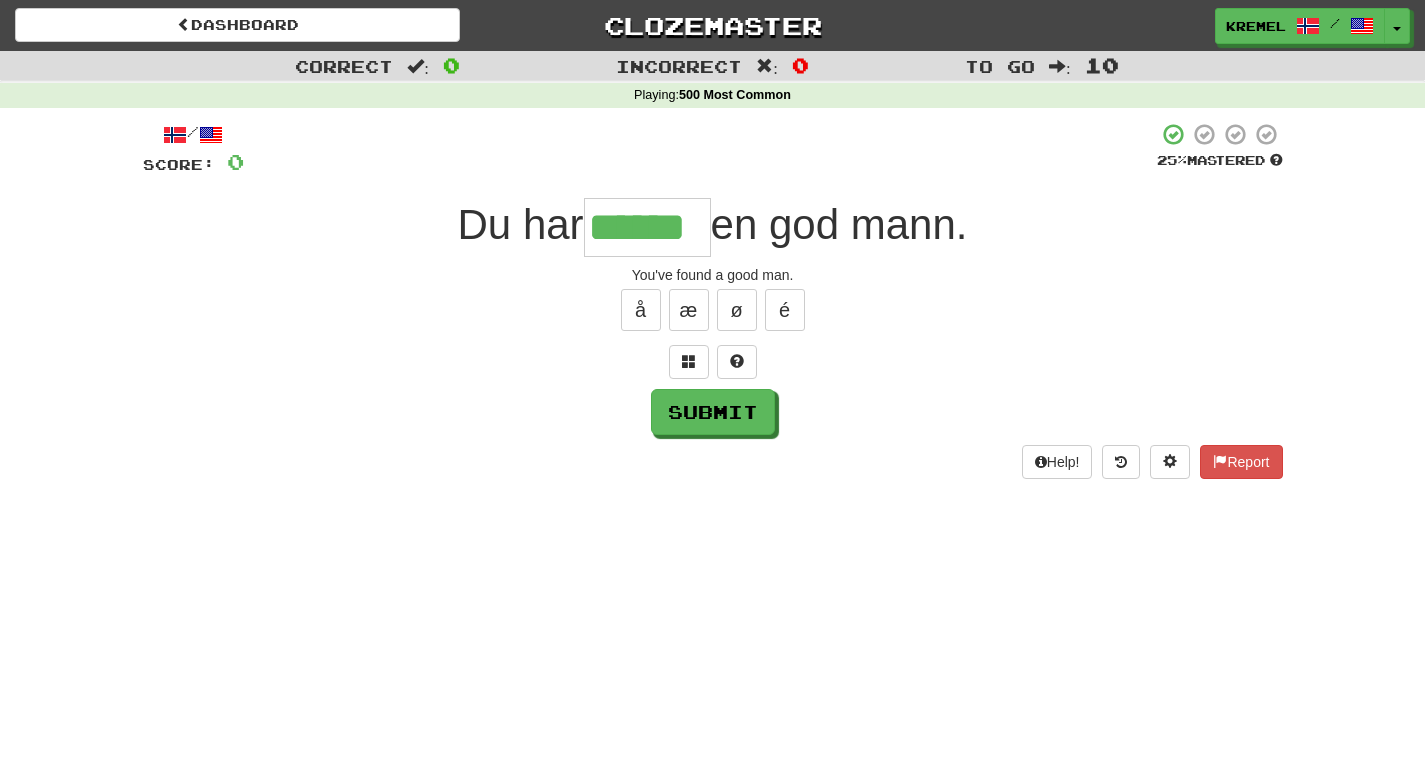 type on "******" 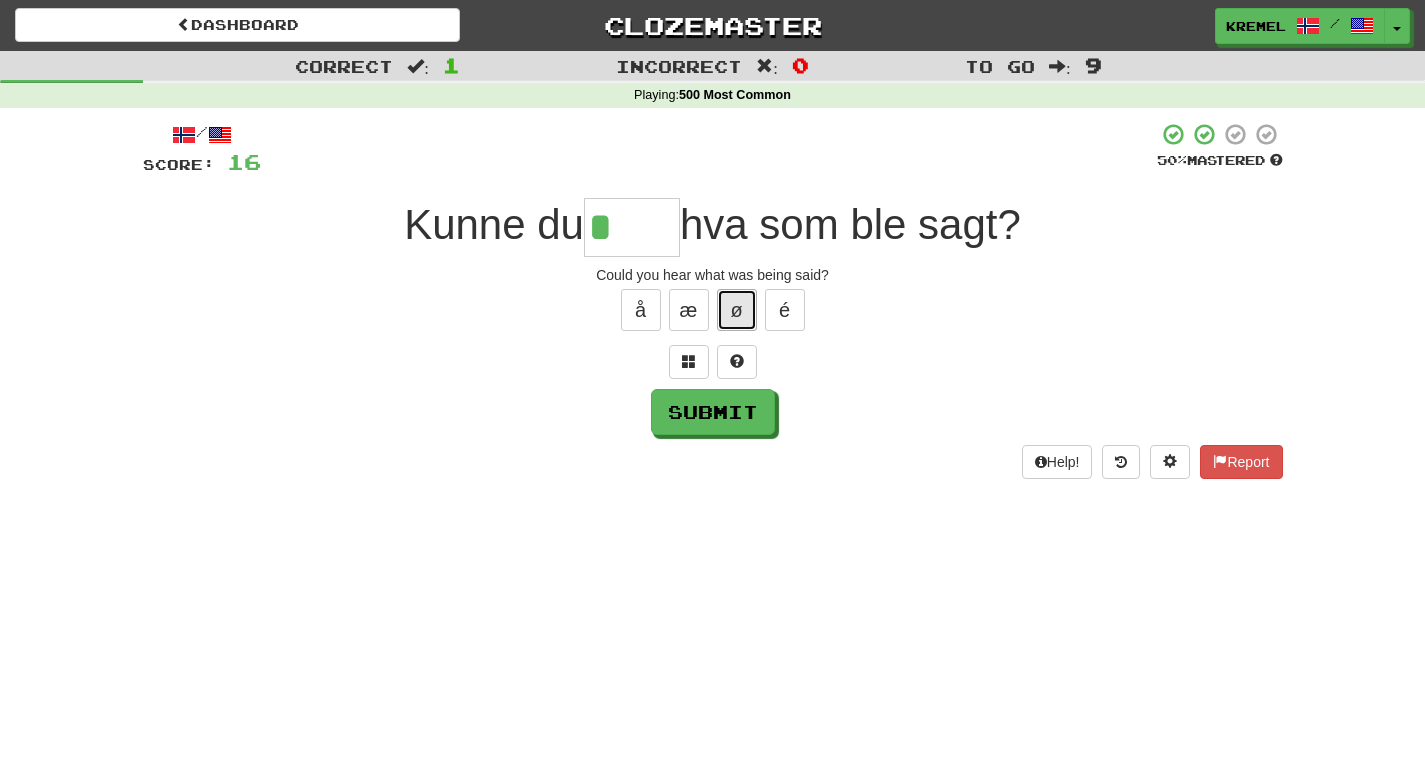 click on "ø" at bounding box center [737, 310] 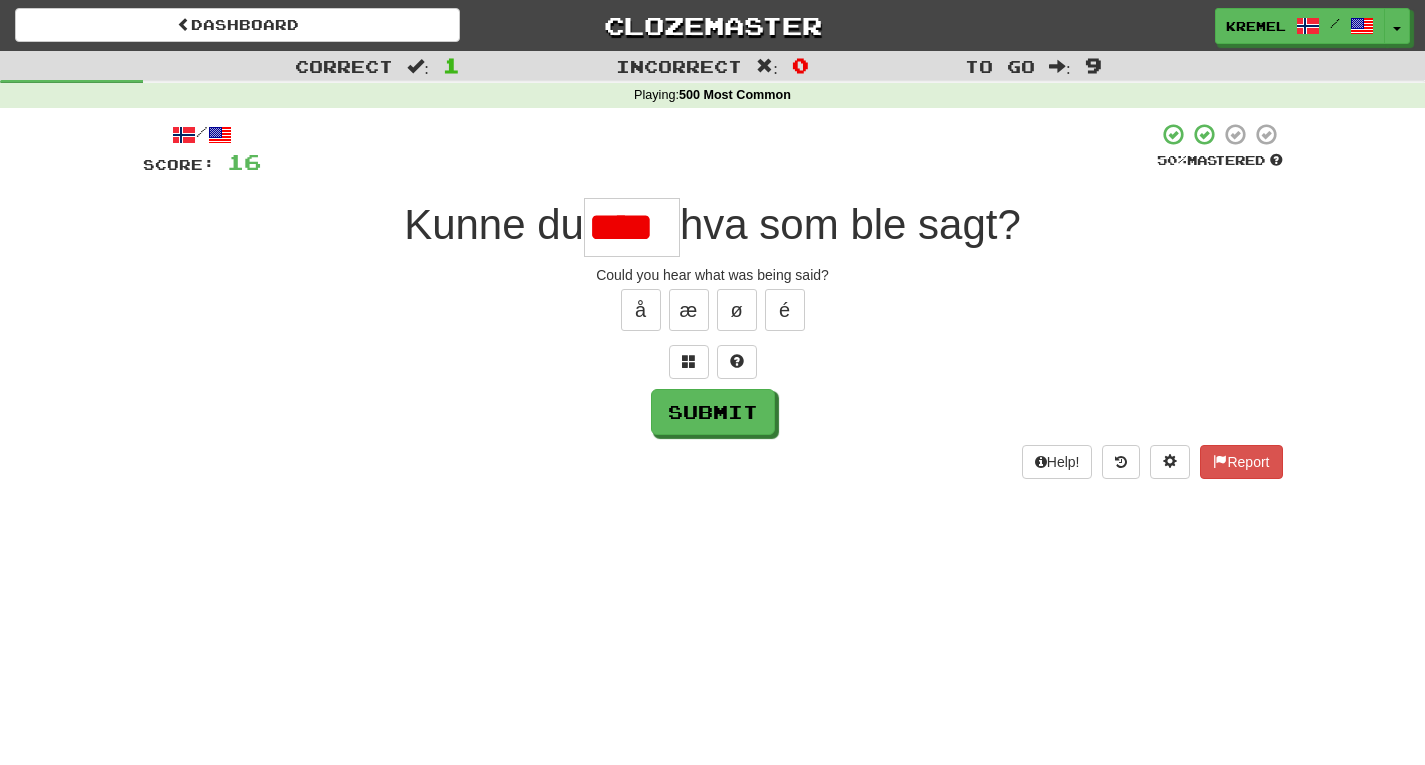 scroll, scrollTop: 0, scrollLeft: 0, axis: both 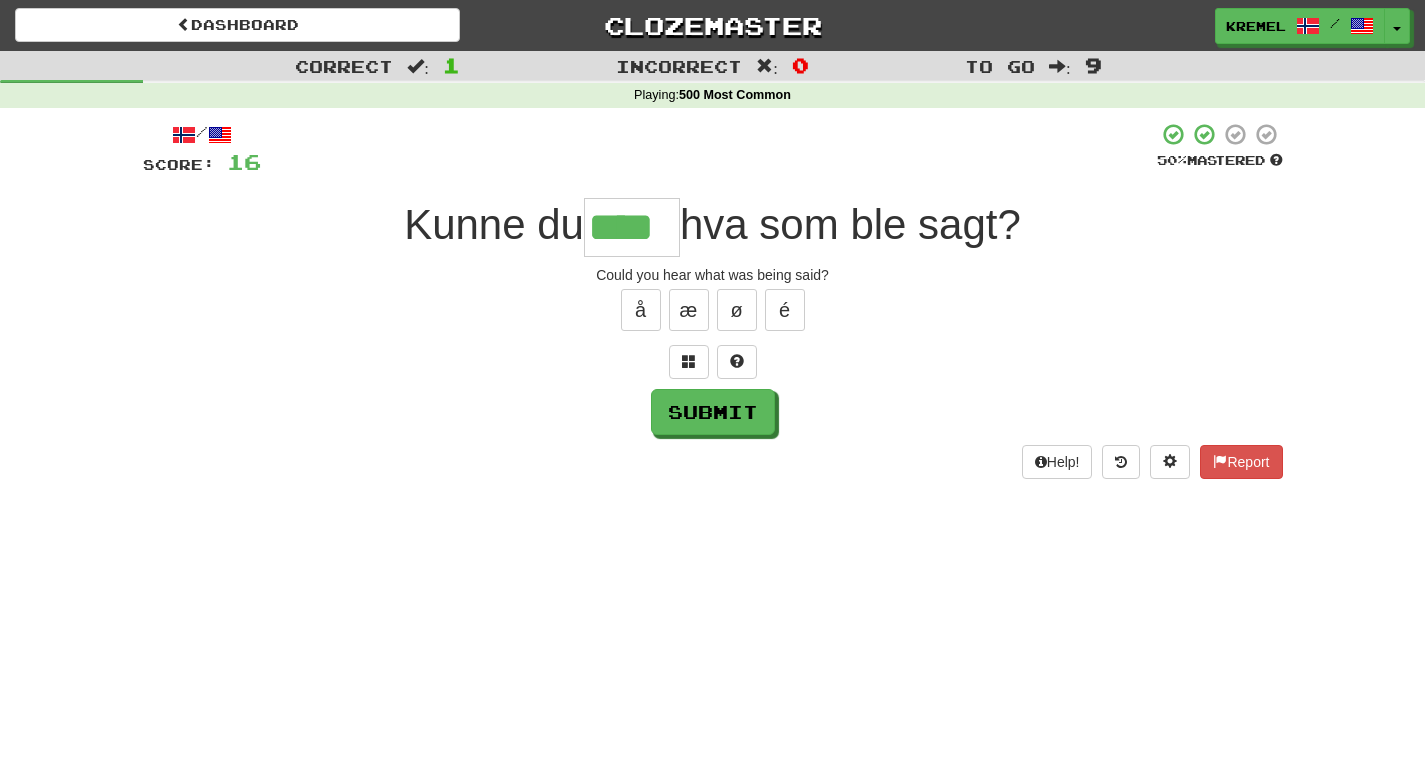 type on "****" 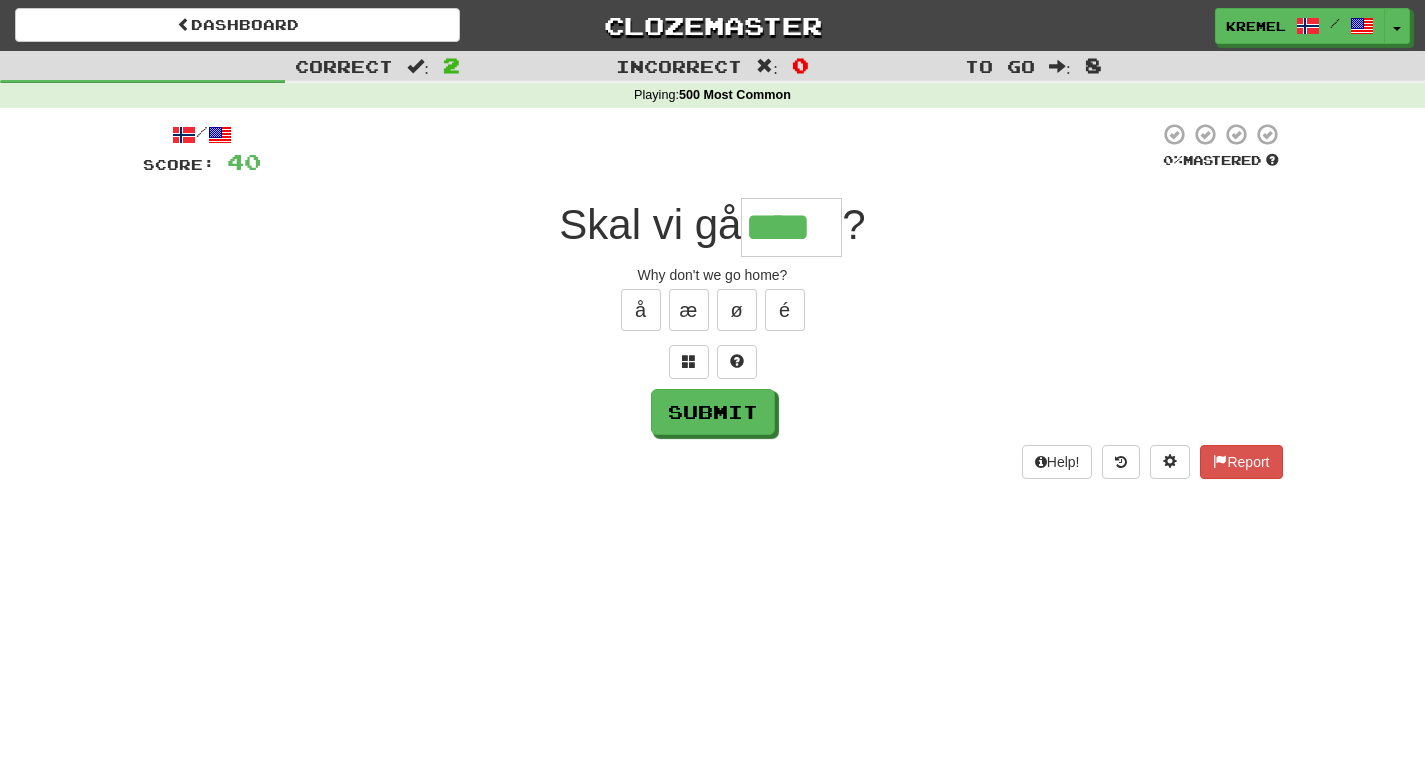type on "****" 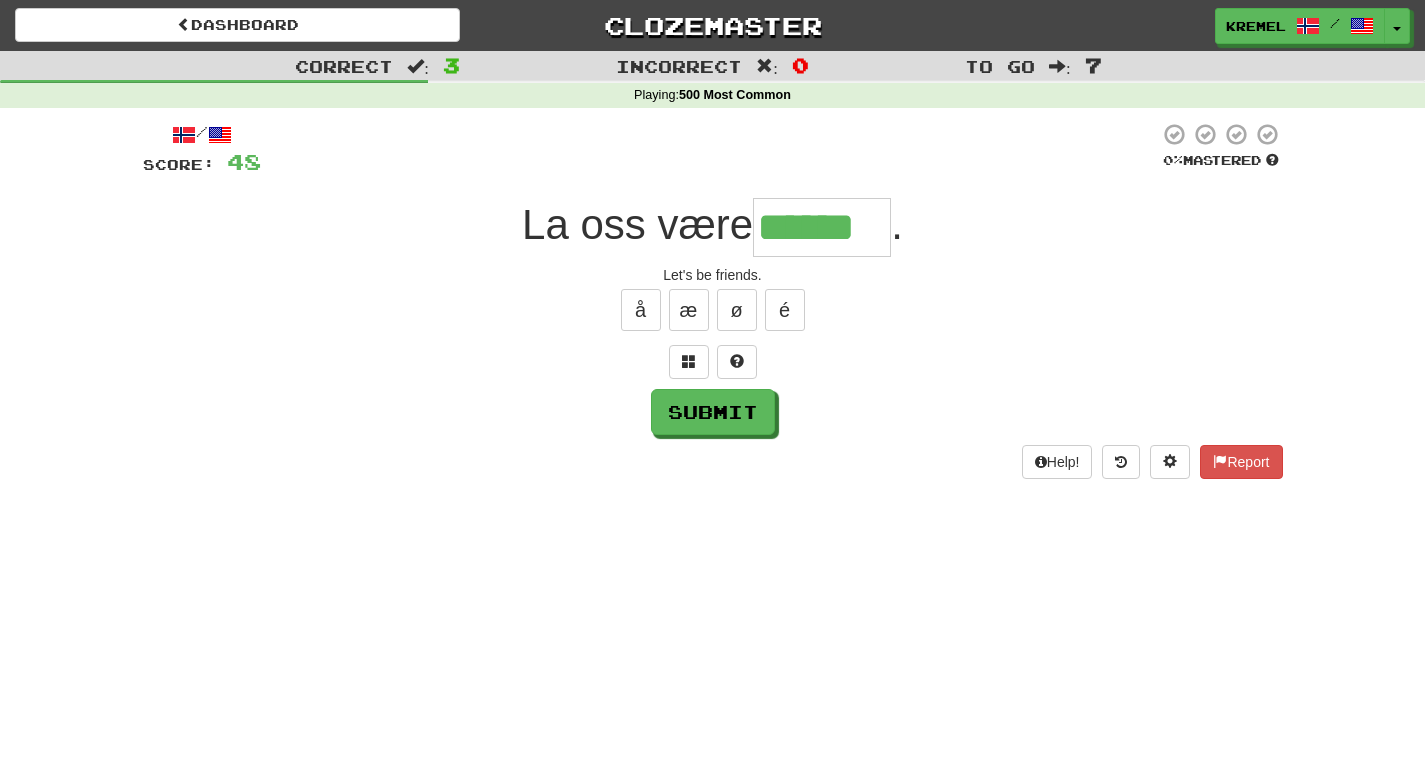 type on "******" 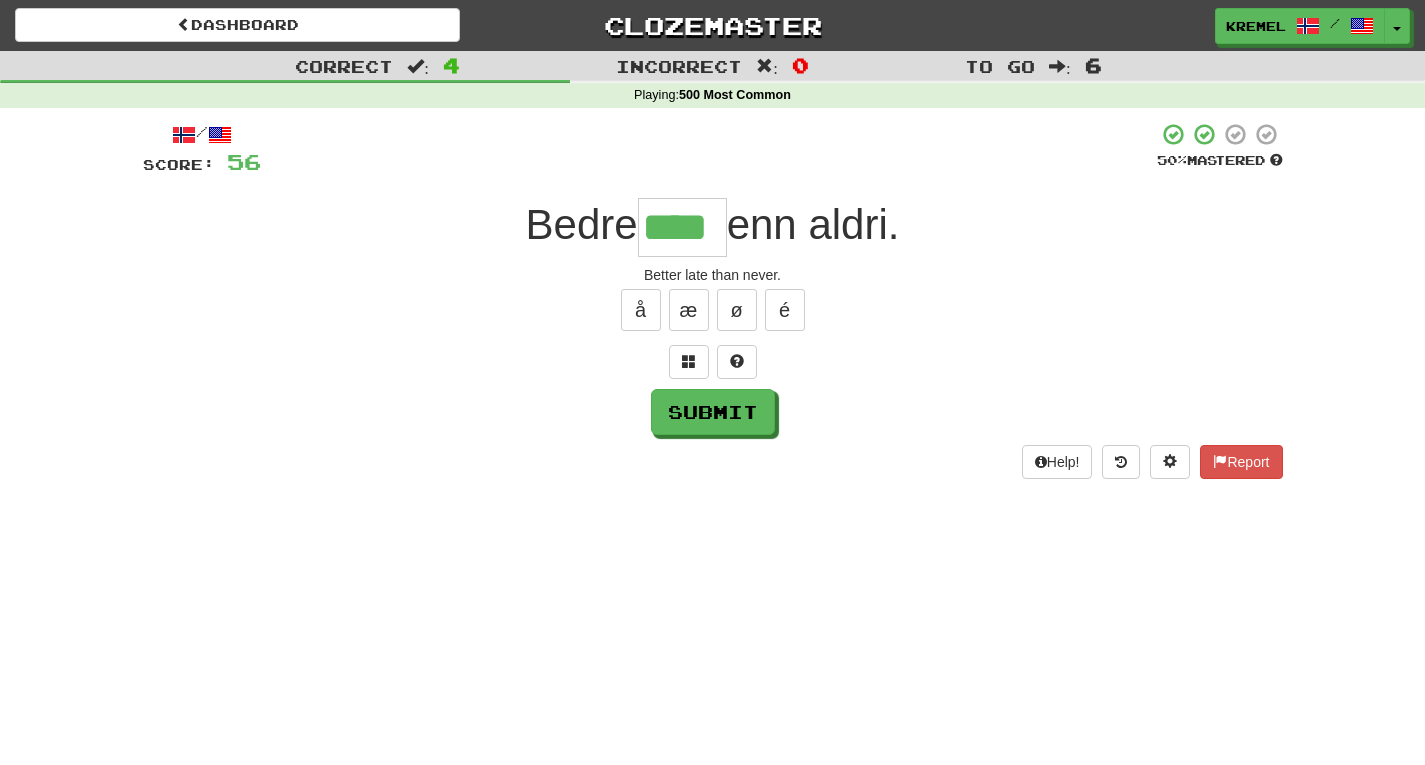 type on "****" 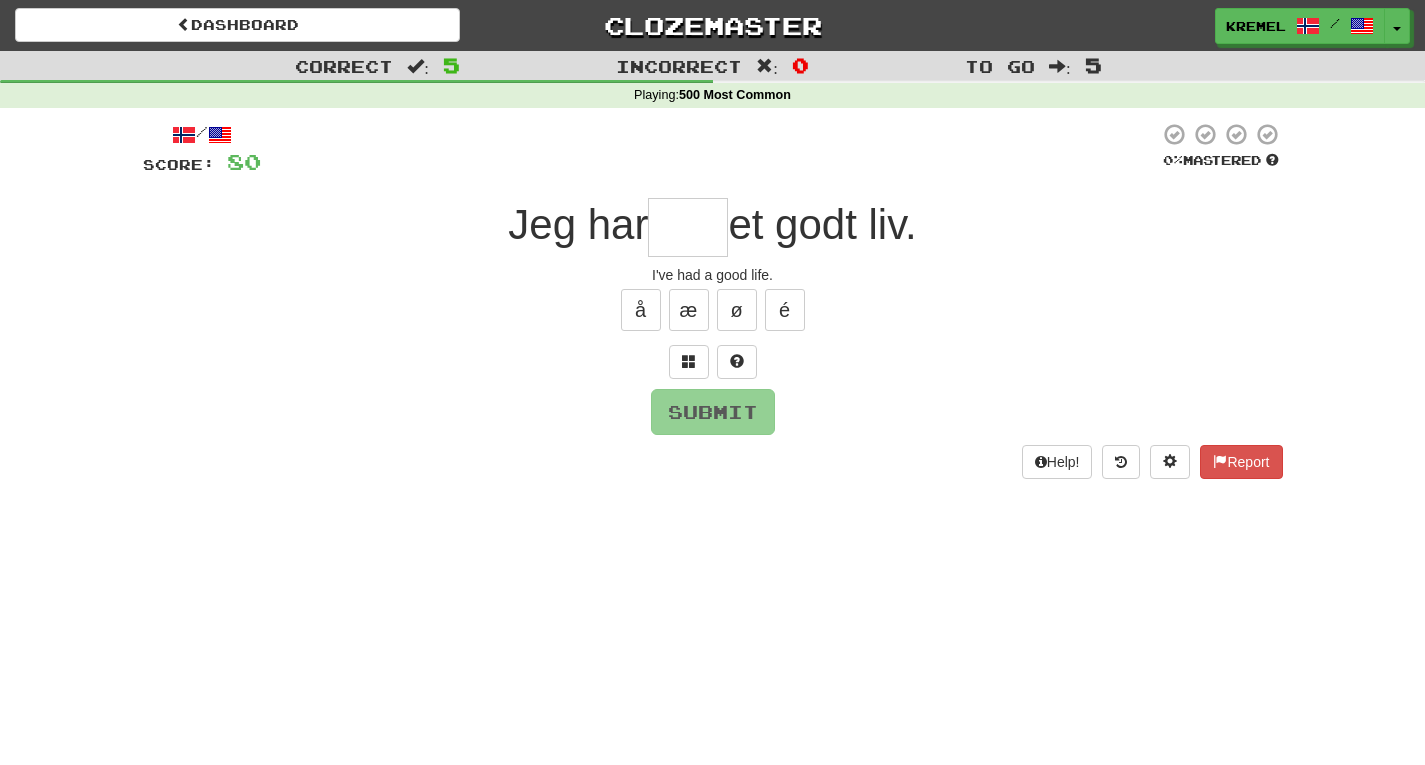 type on "*" 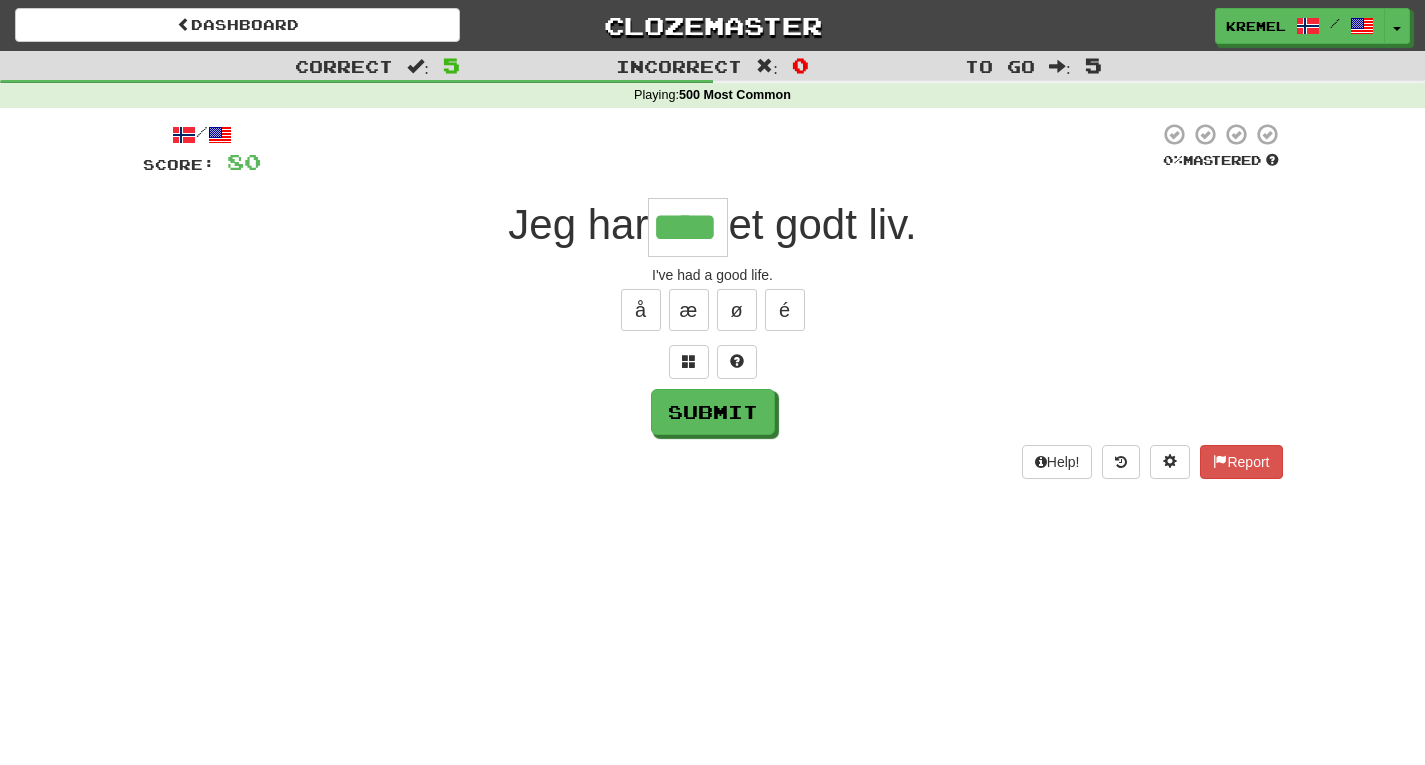 type on "****" 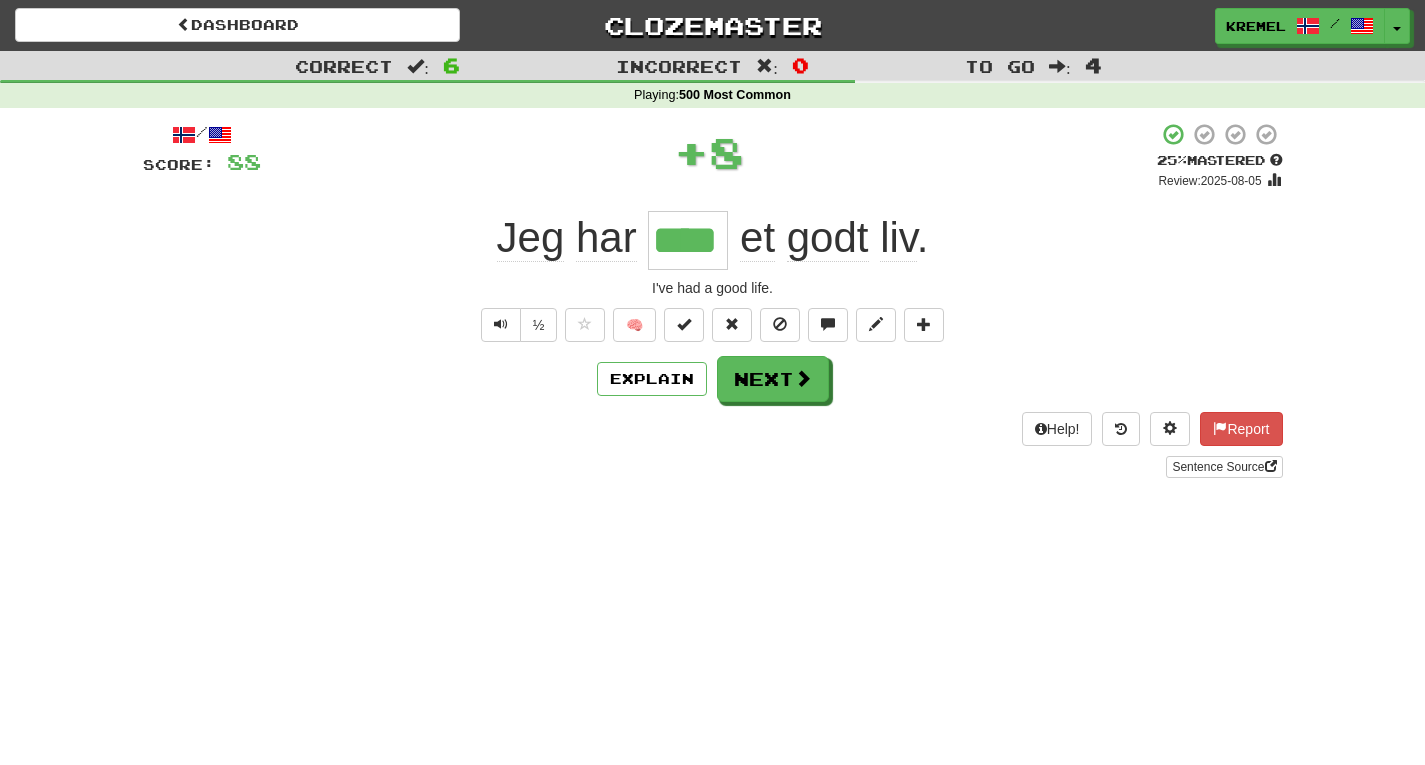 click on "****" at bounding box center (688, 240) 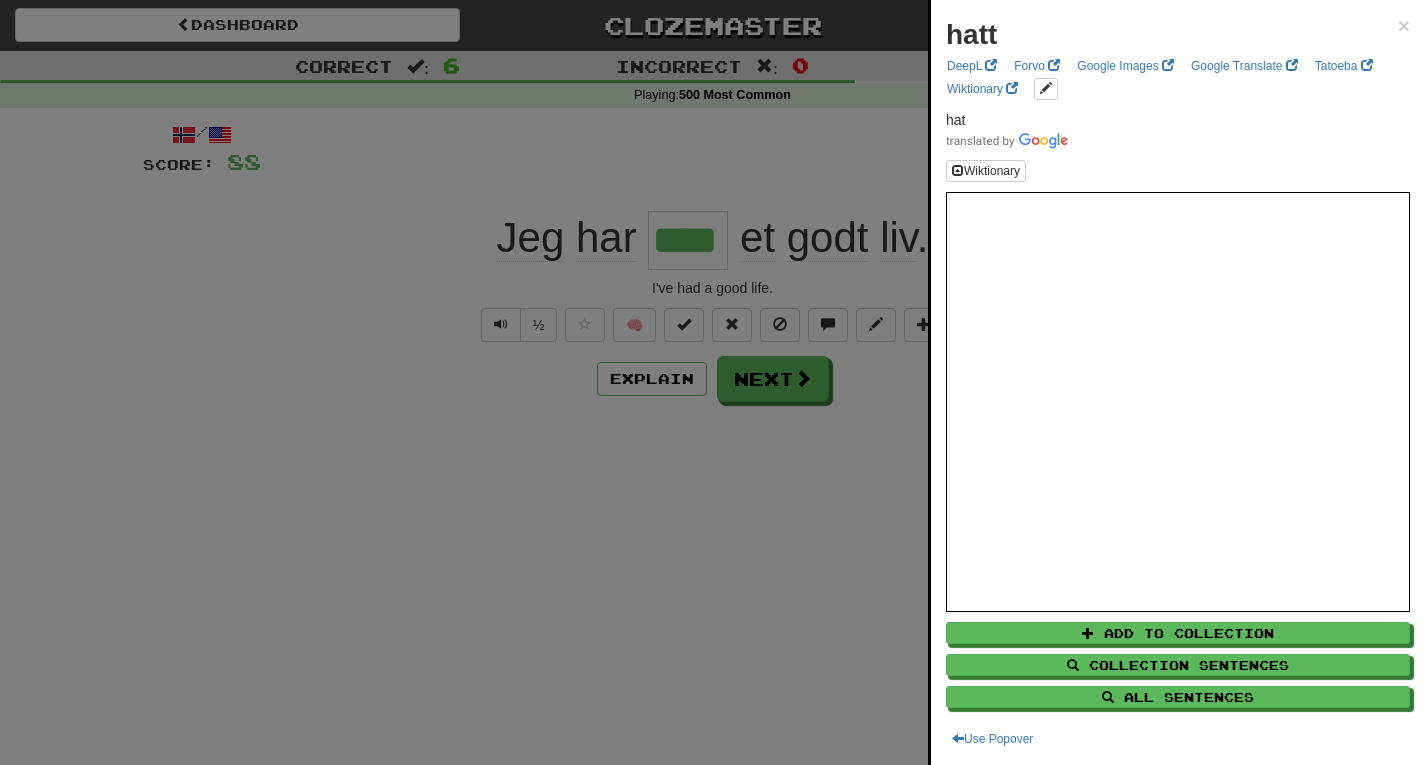click at bounding box center (712, 382) 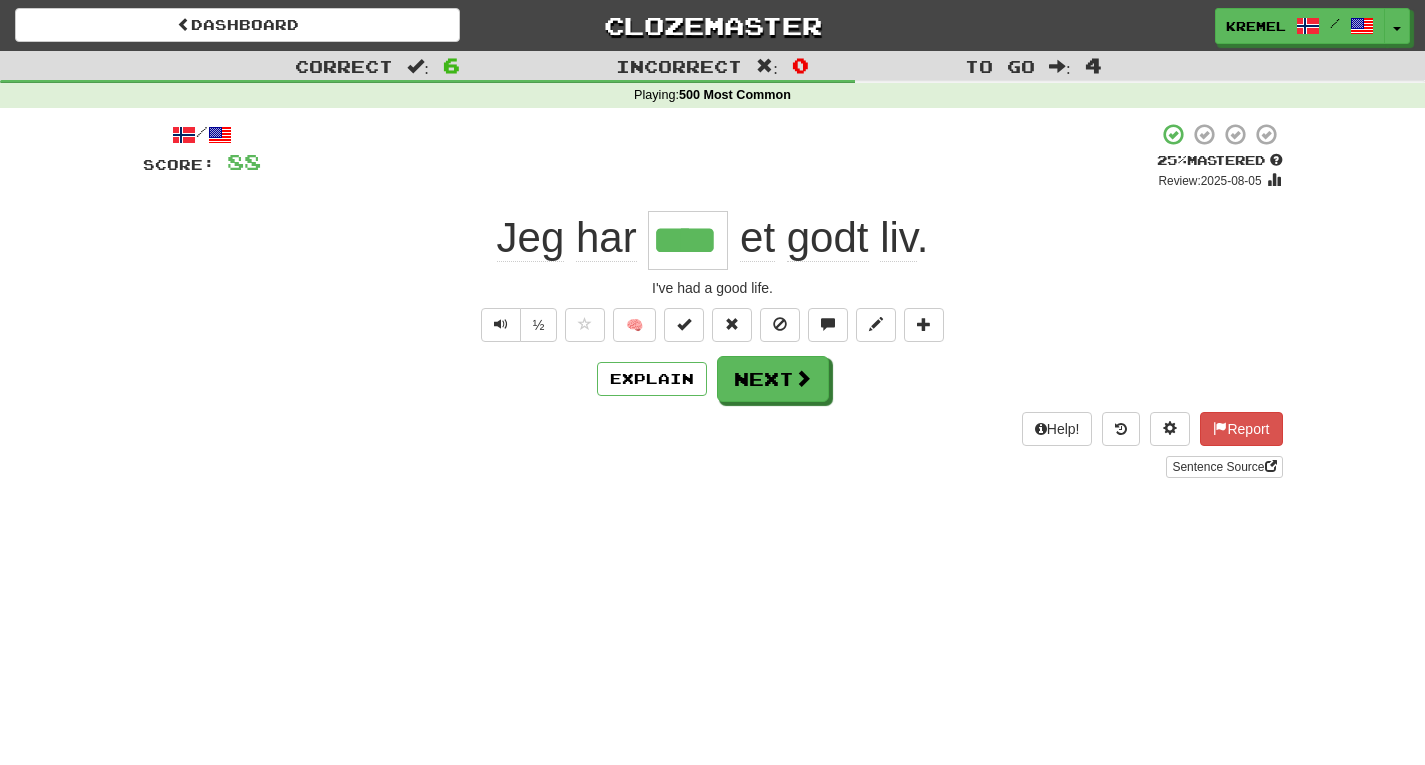click on "I've had a good life." at bounding box center [713, 288] 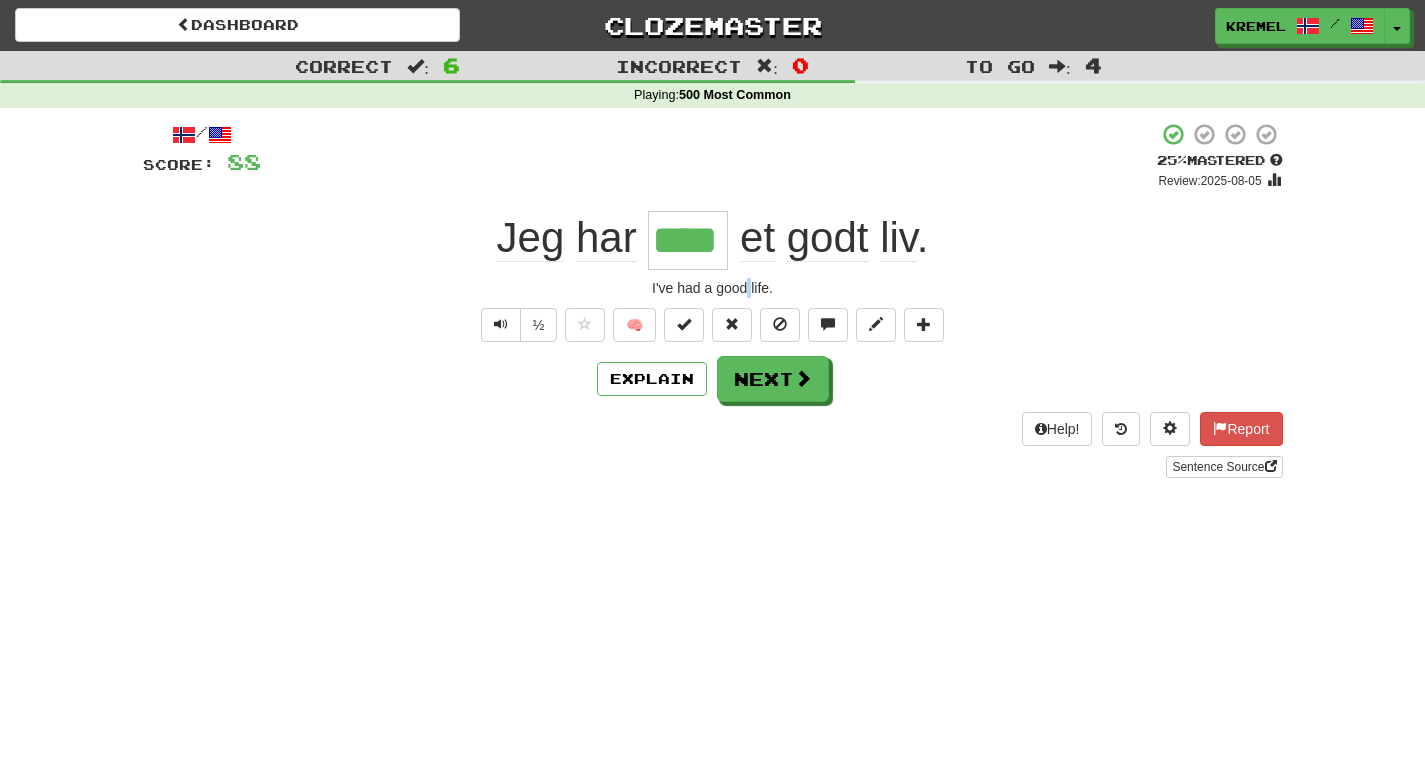 click on "I've had a good life." at bounding box center (713, 288) 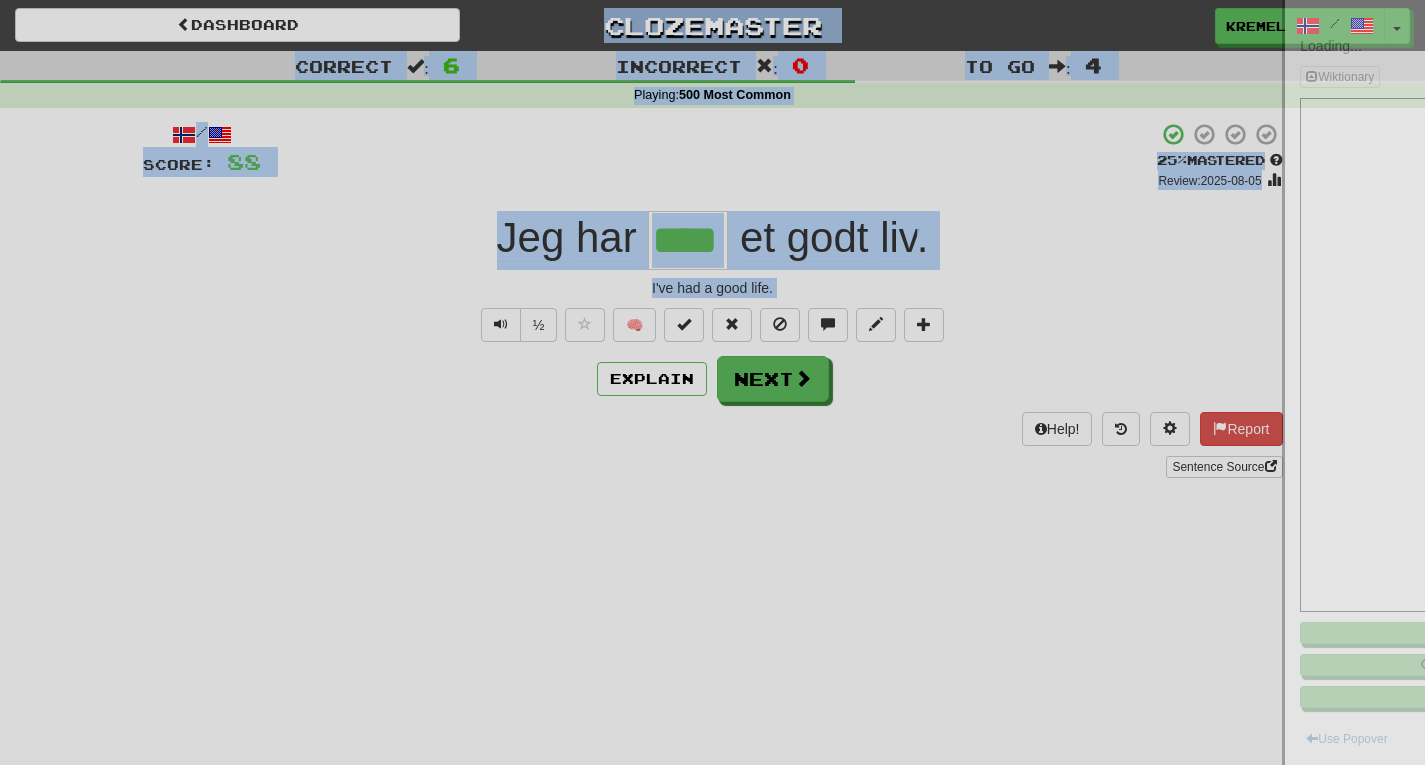 click at bounding box center [712, 382] 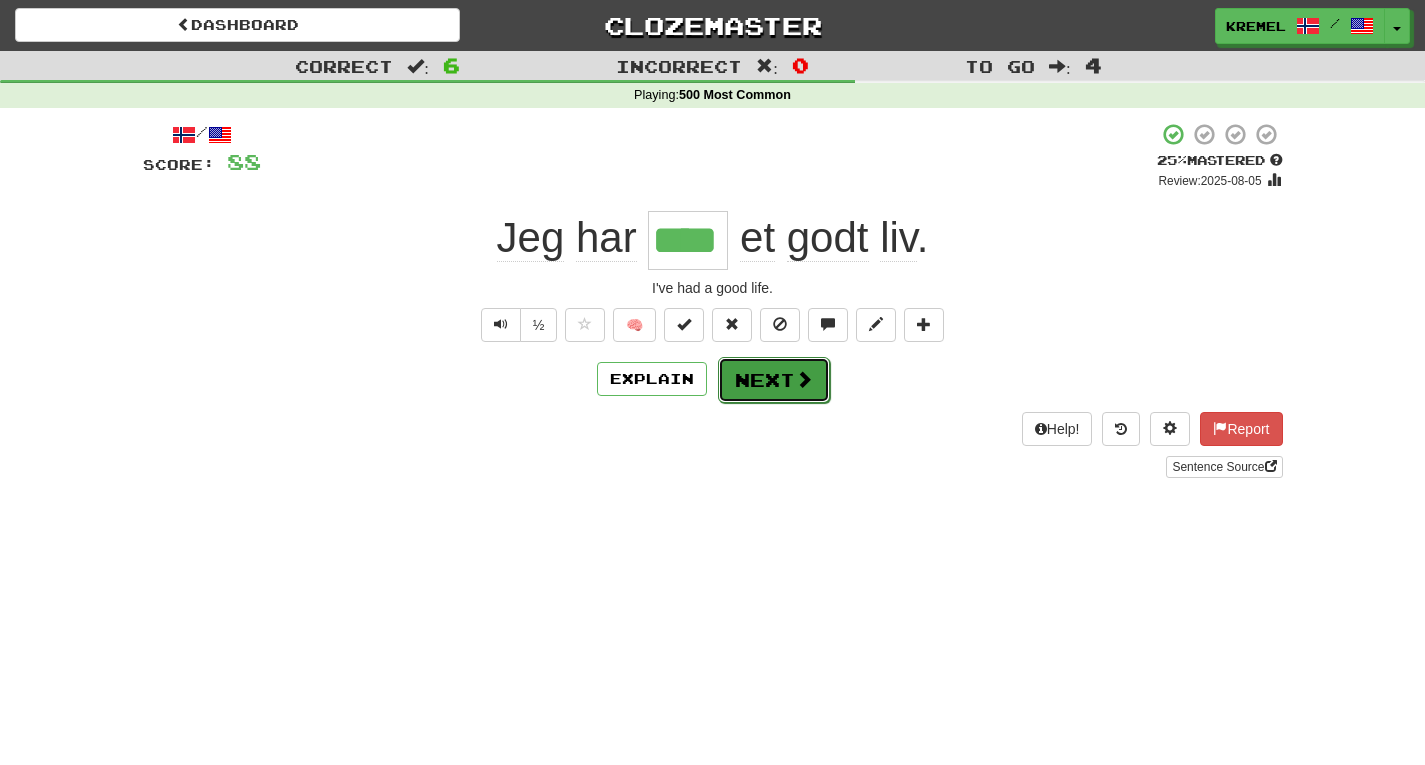 click on "Next" at bounding box center (774, 380) 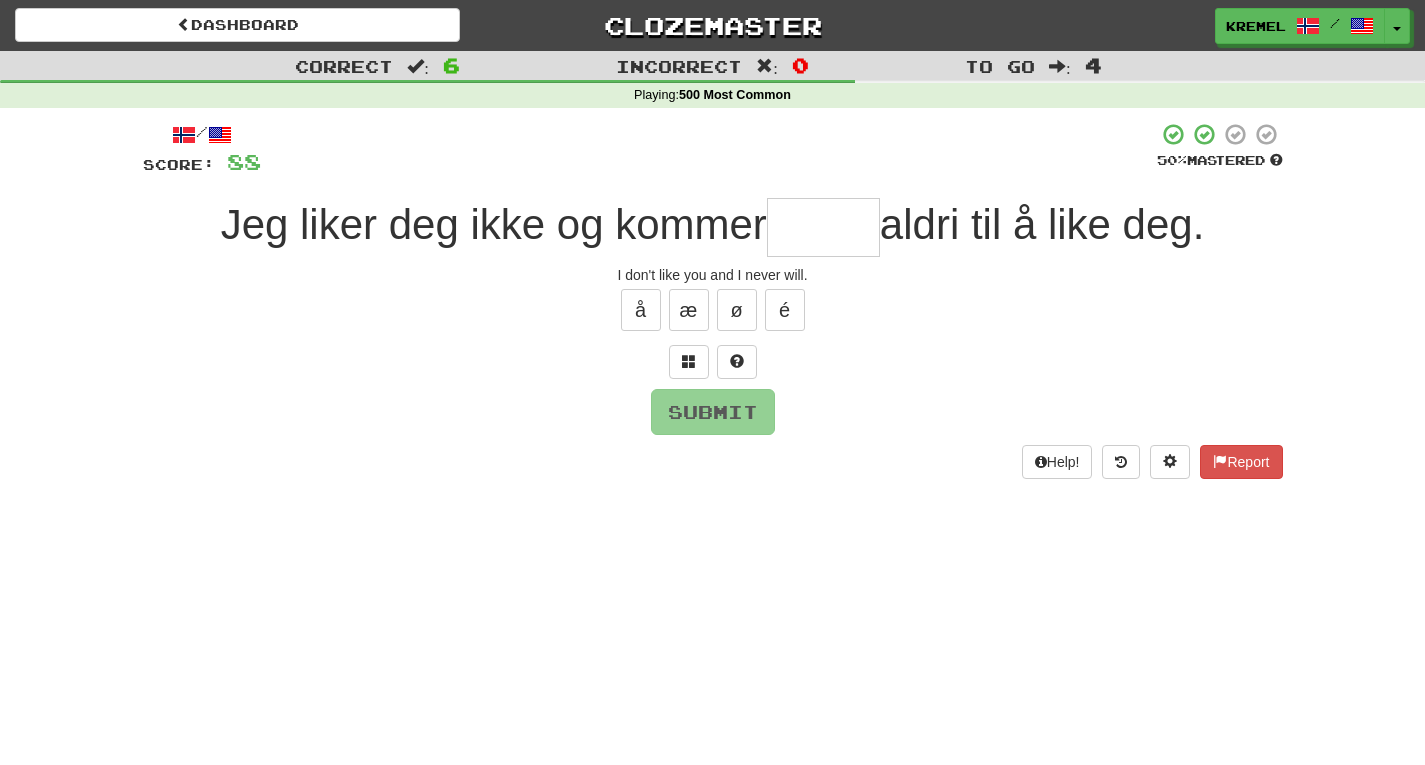 type on "*" 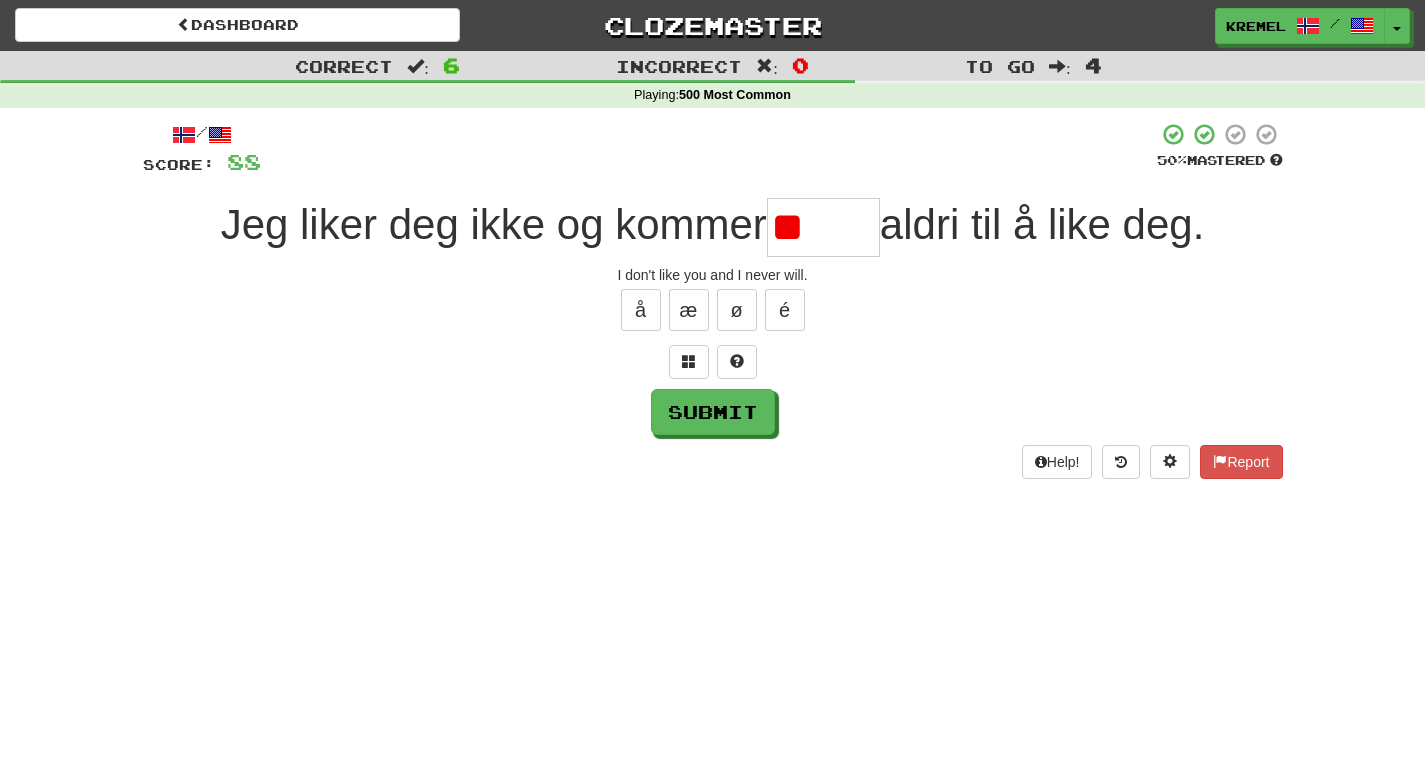 type on "*" 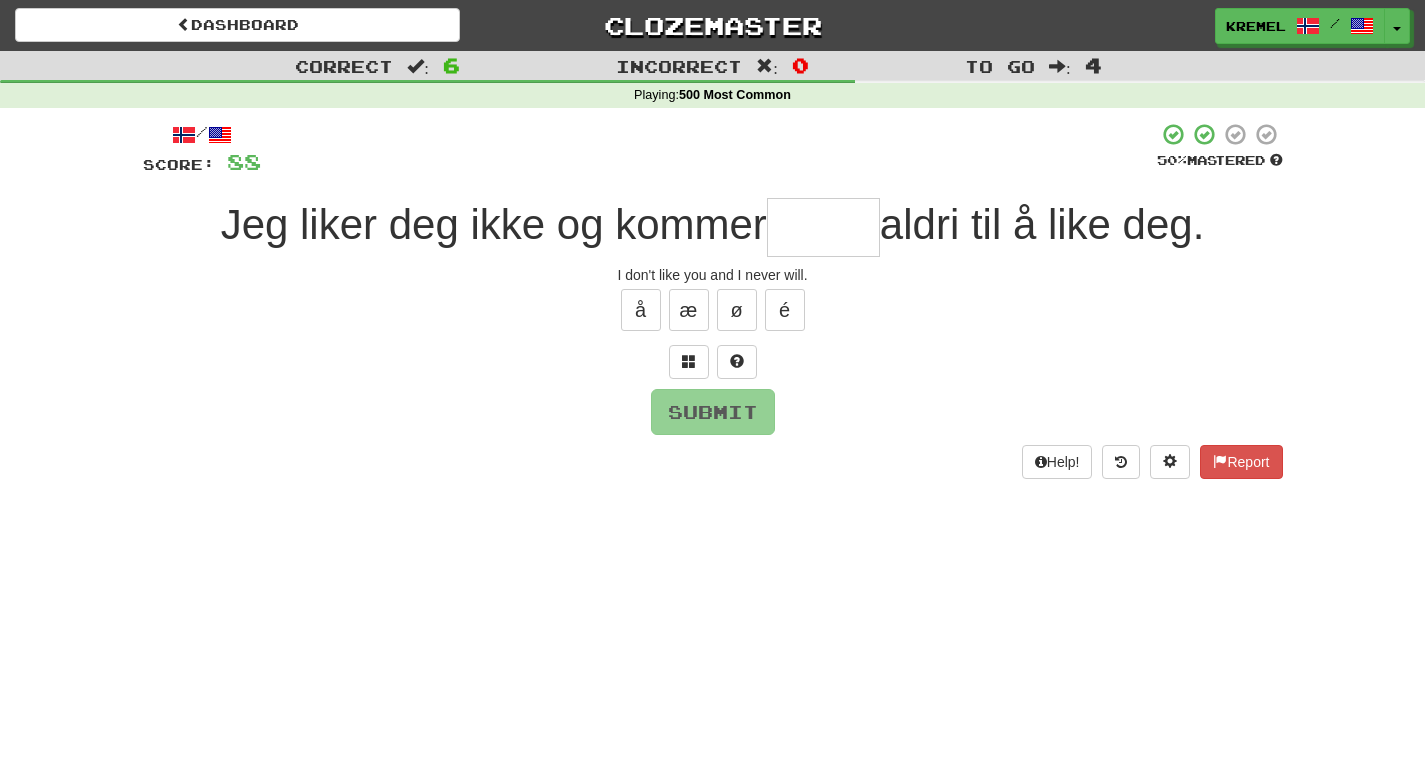 type on "*" 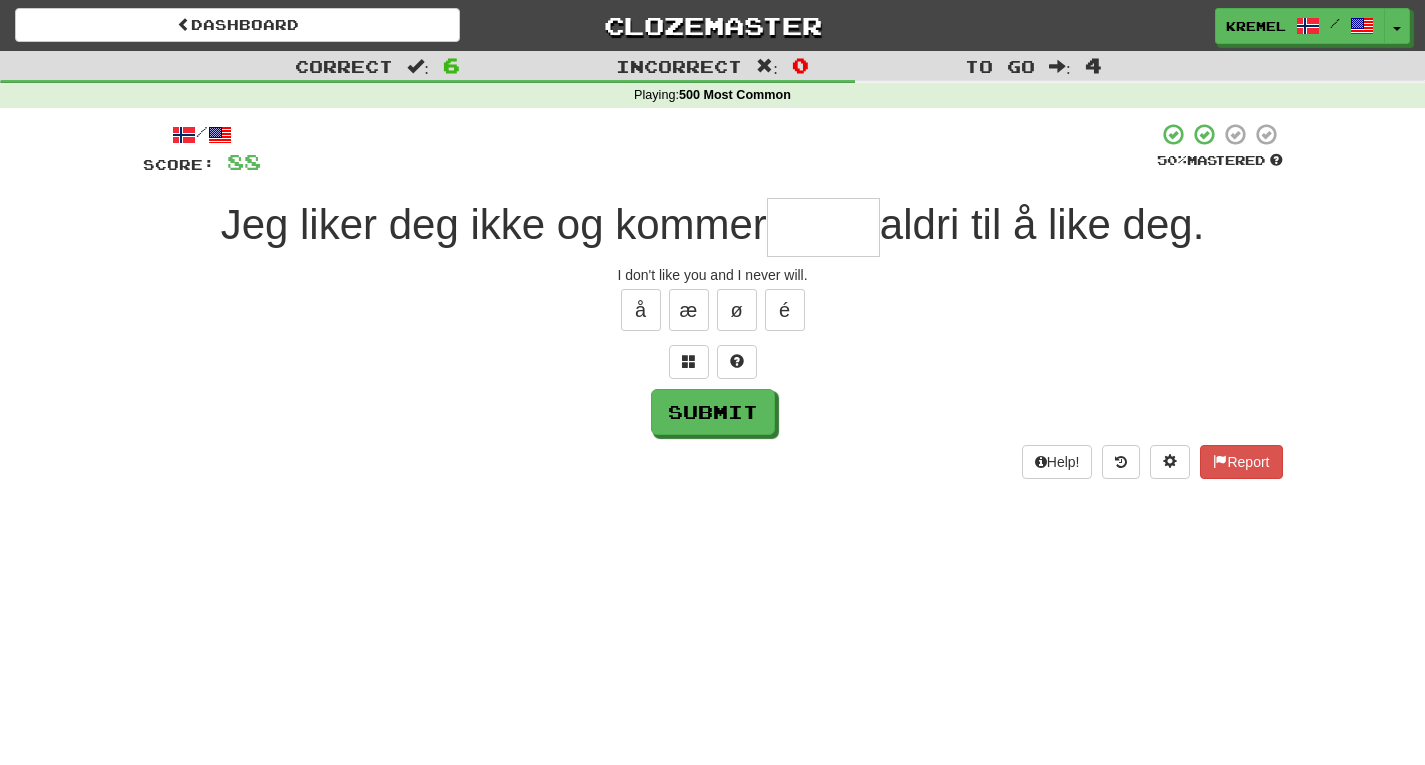 type on "*" 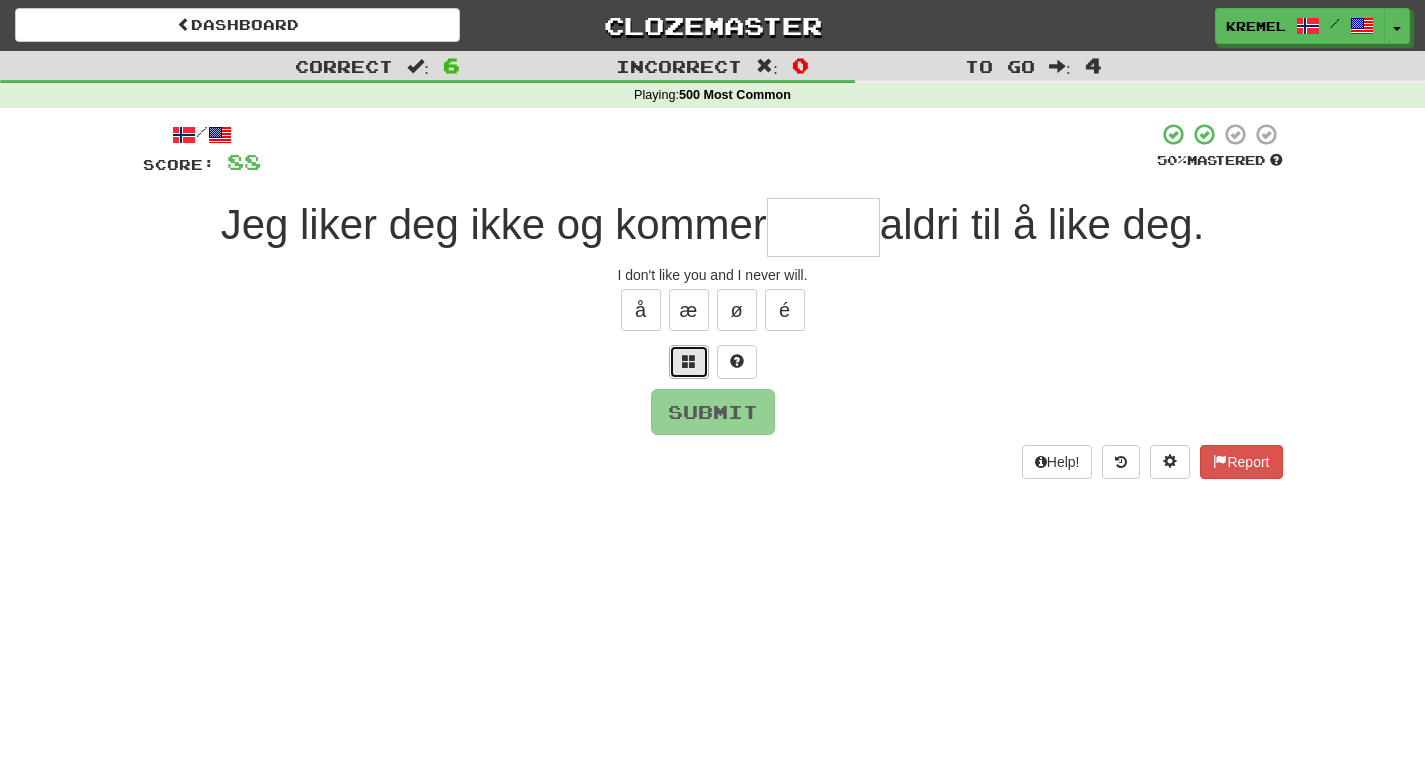 click at bounding box center (689, 361) 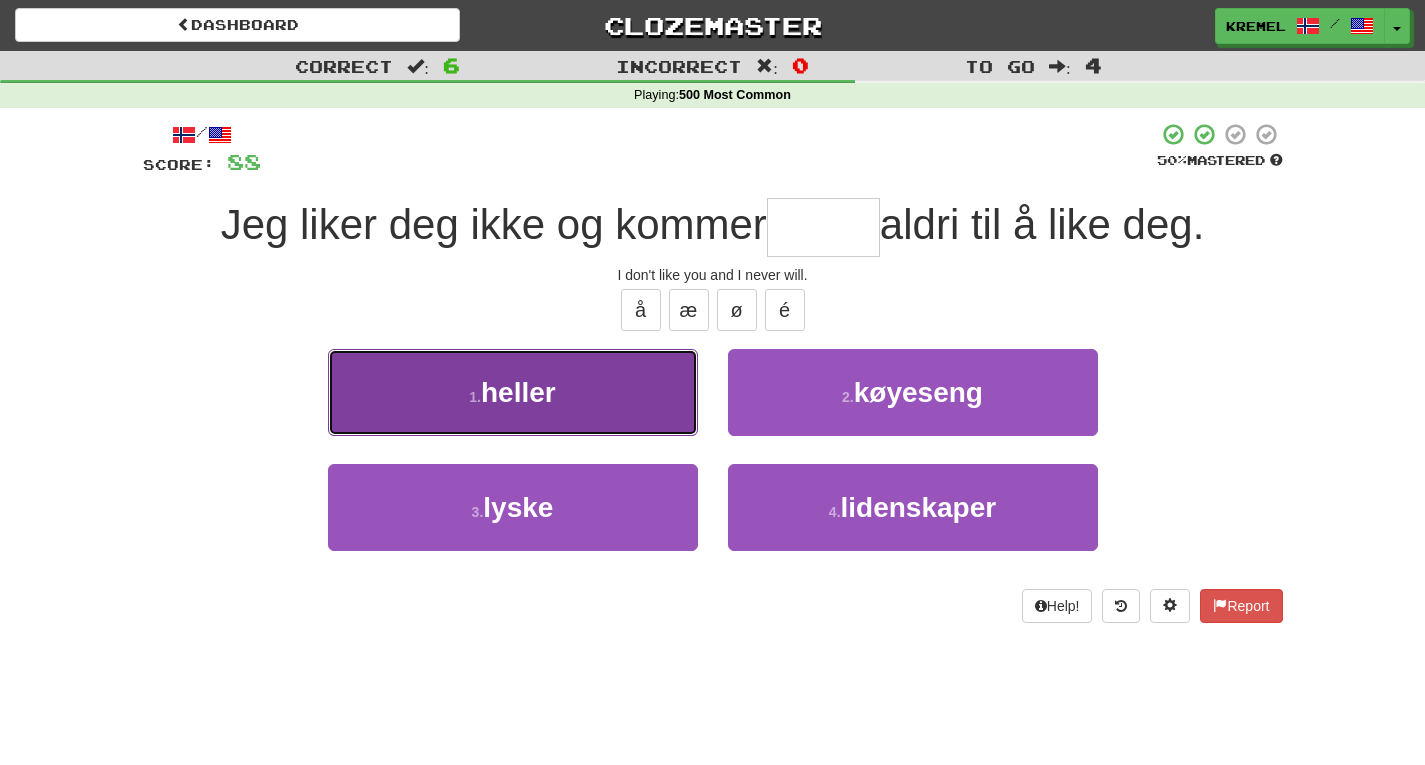 click on "1 .  heller" at bounding box center [513, 392] 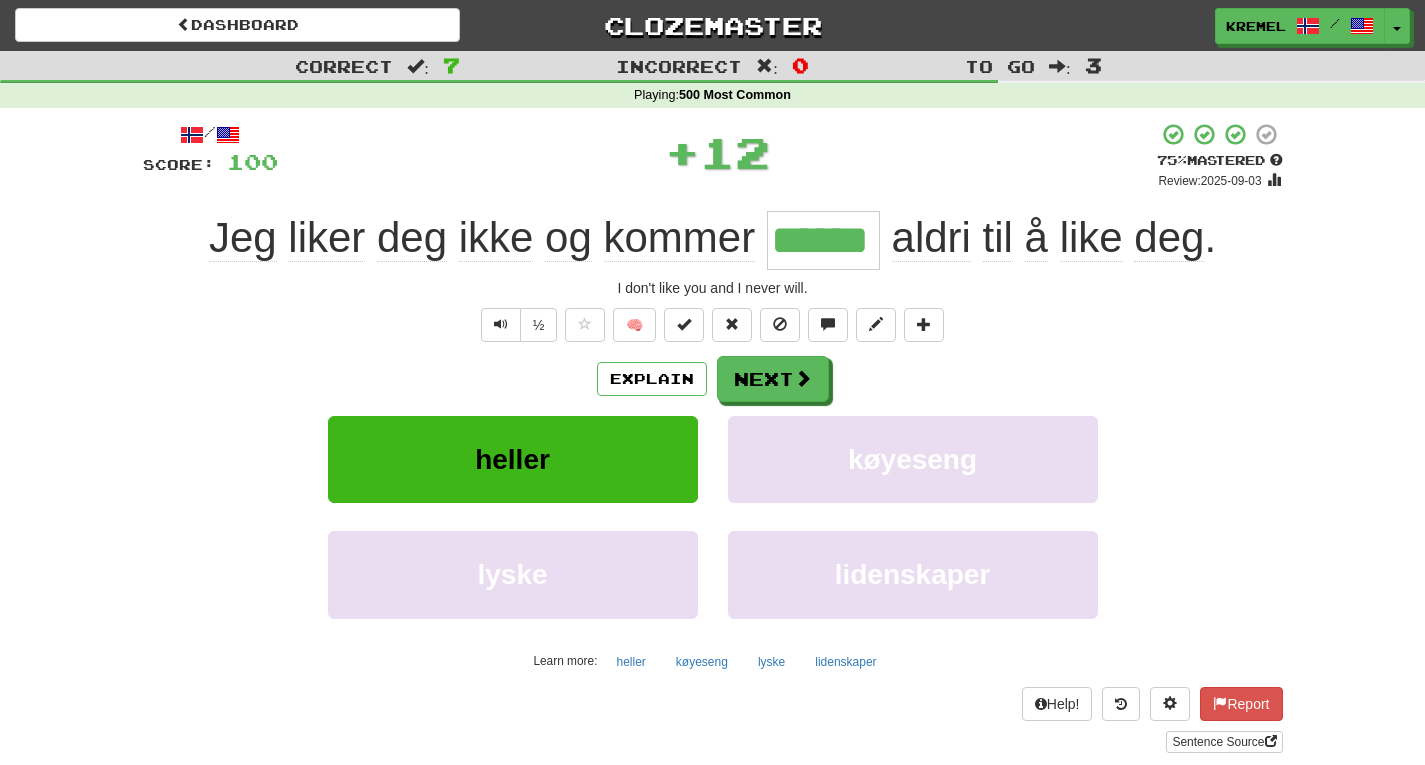 click on "******" at bounding box center (823, 240) 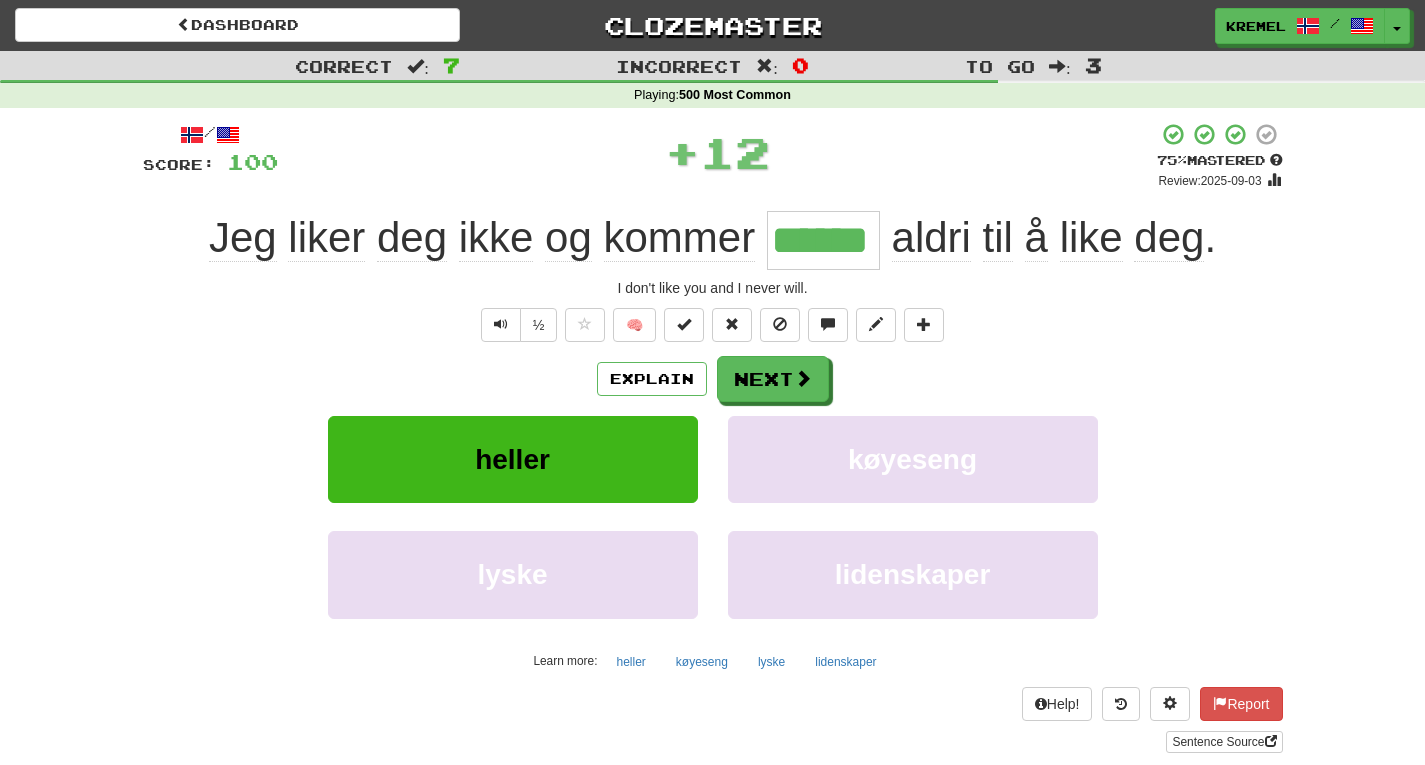 click on "******" at bounding box center (823, 240) 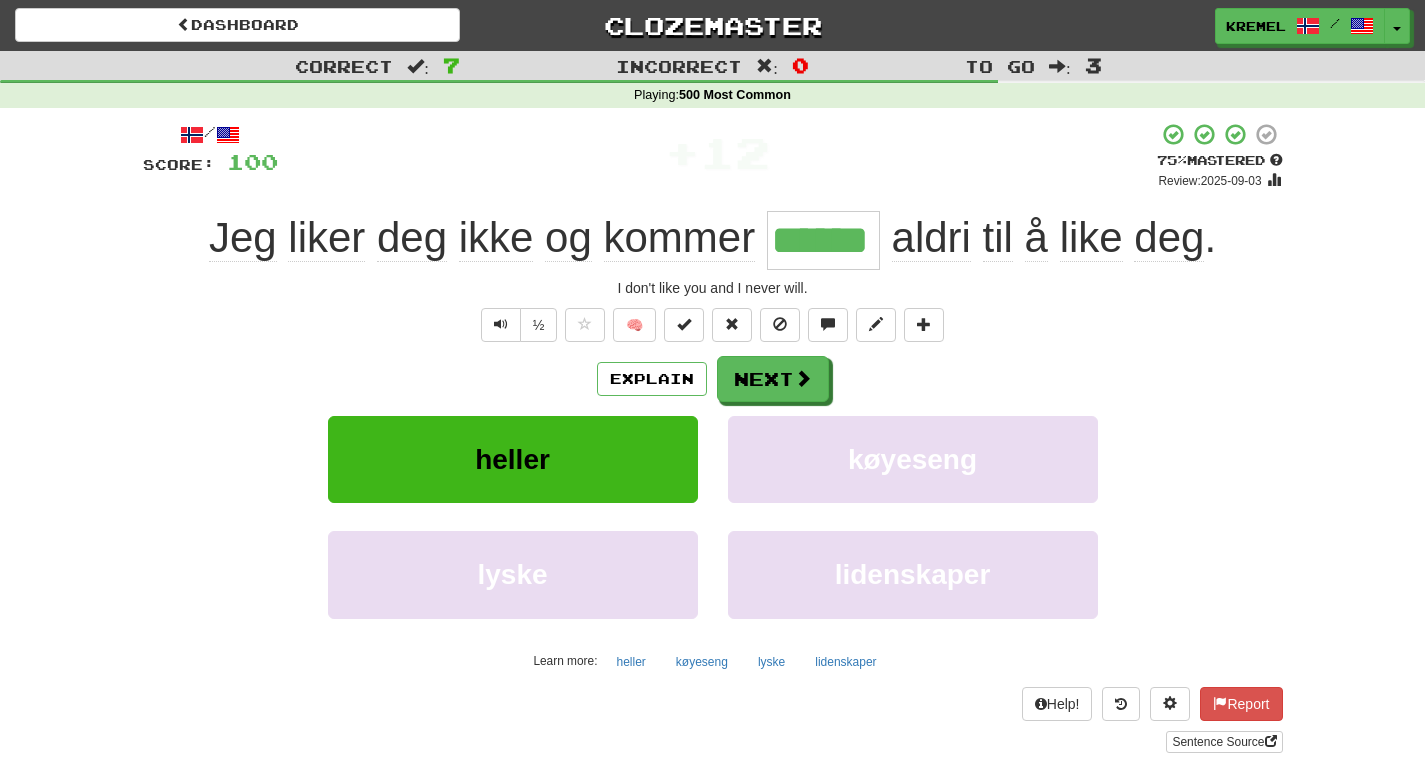 click on "******" at bounding box center (823, 240) 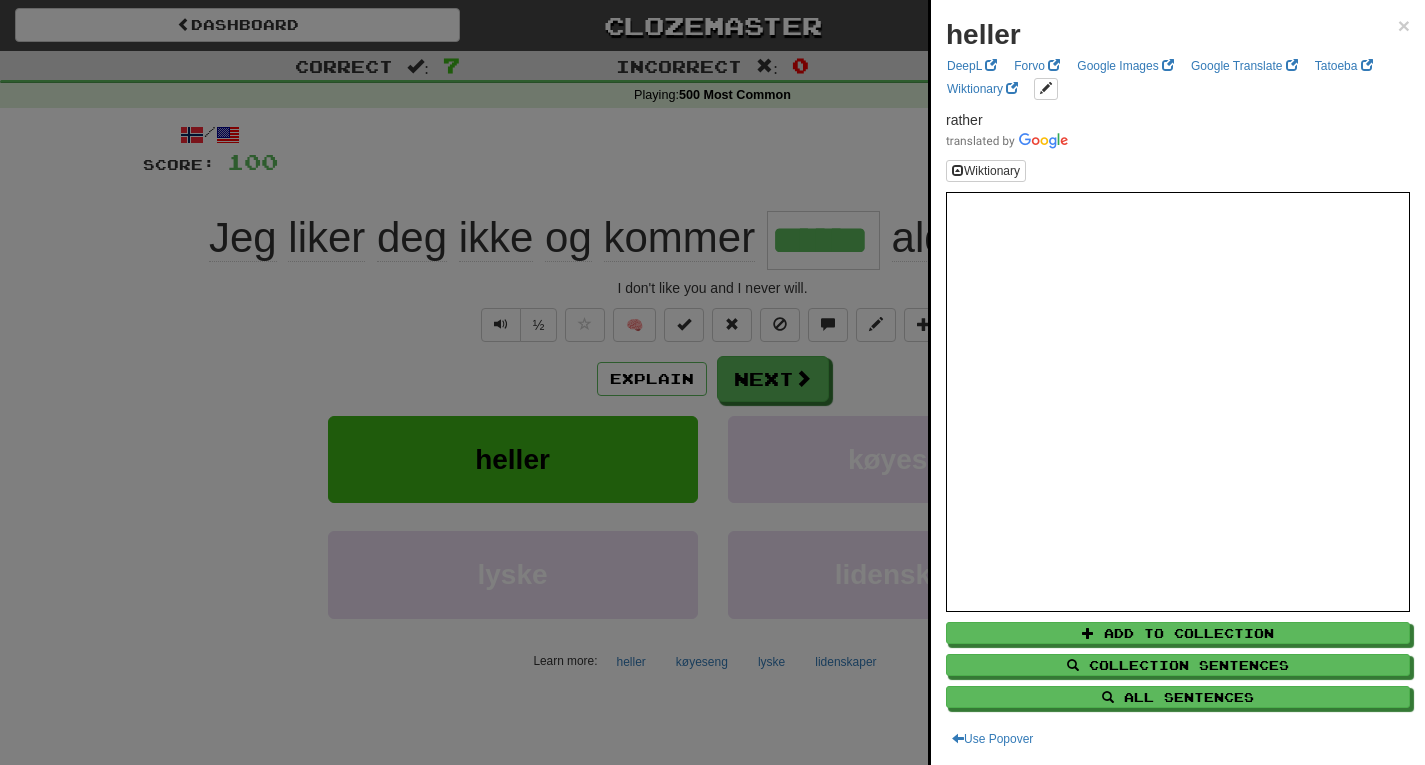 click at bounding box center (712, 382) 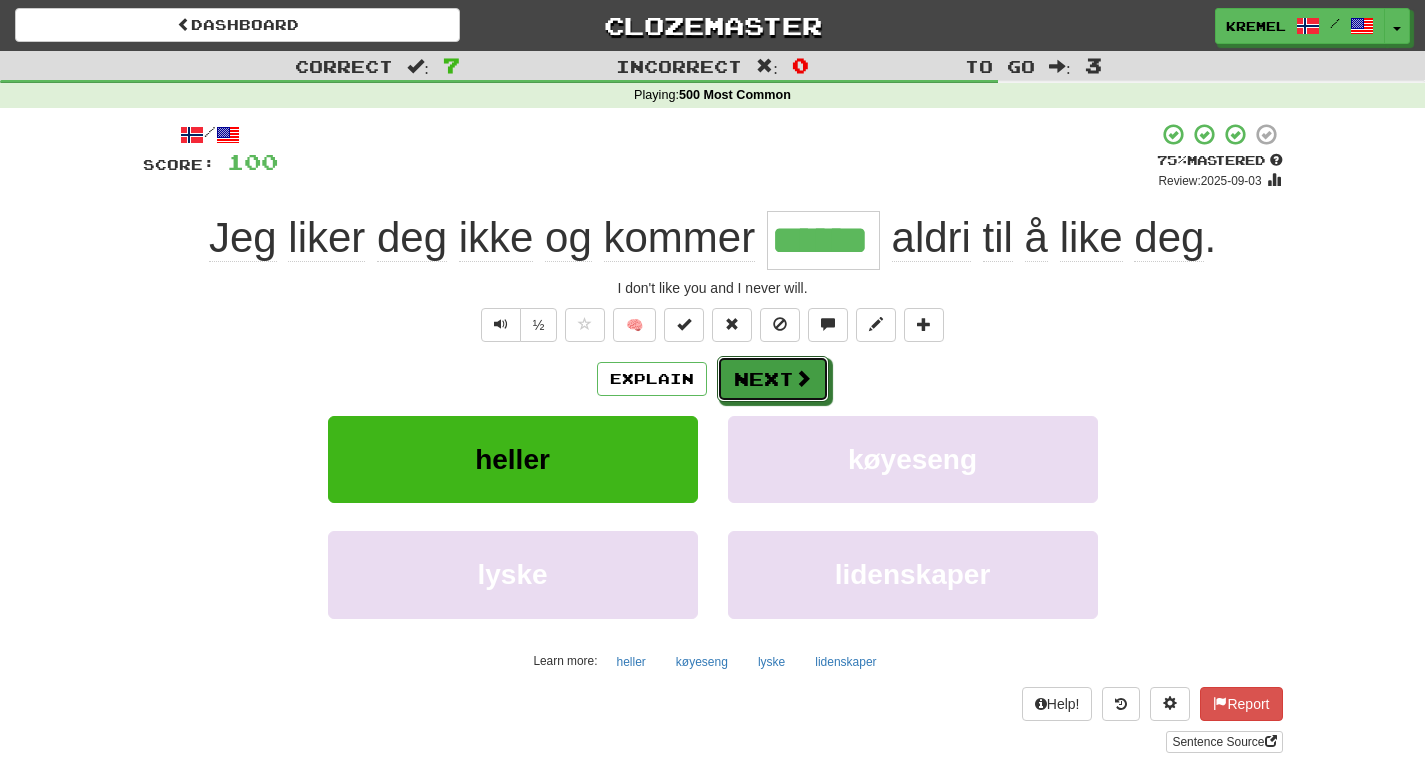 click on "Next" at bounding box center [773, 379] 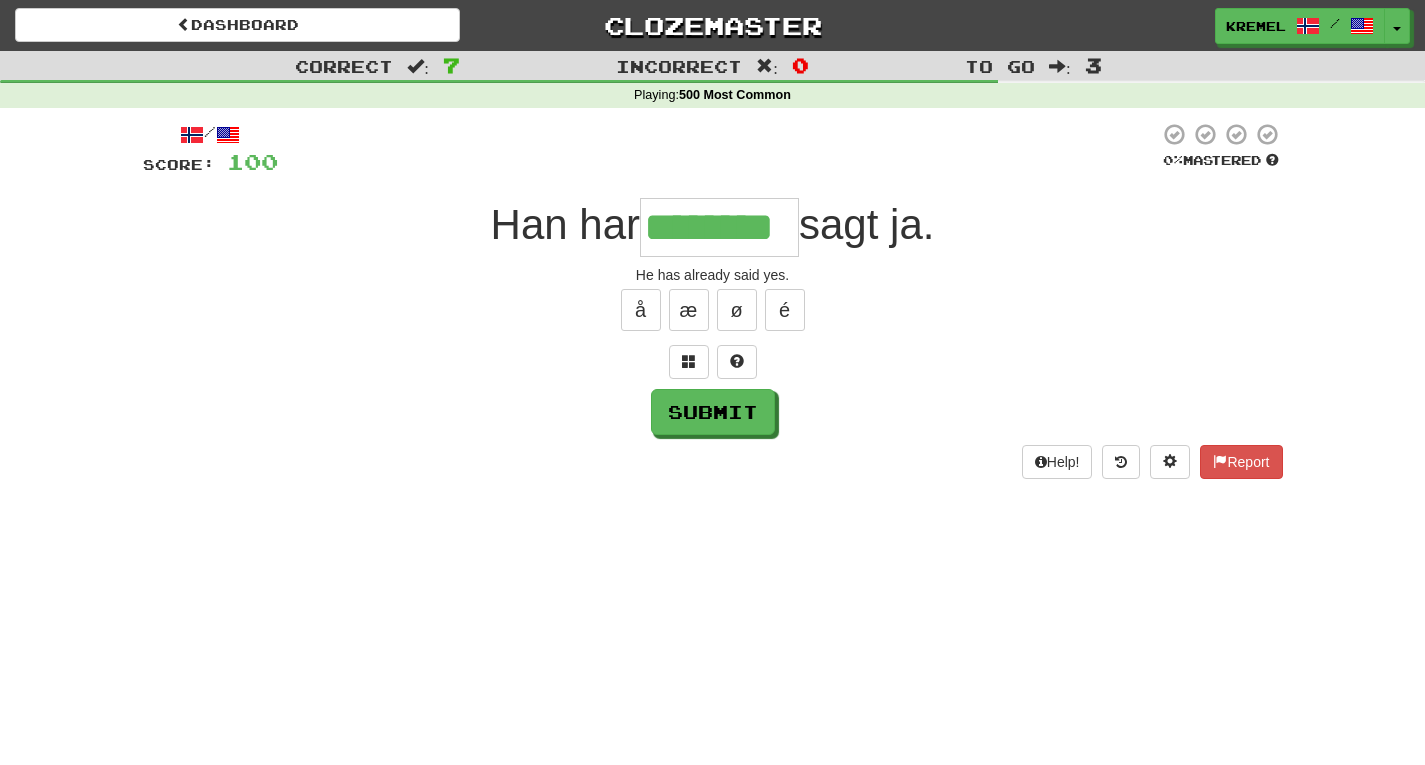 type on "********" 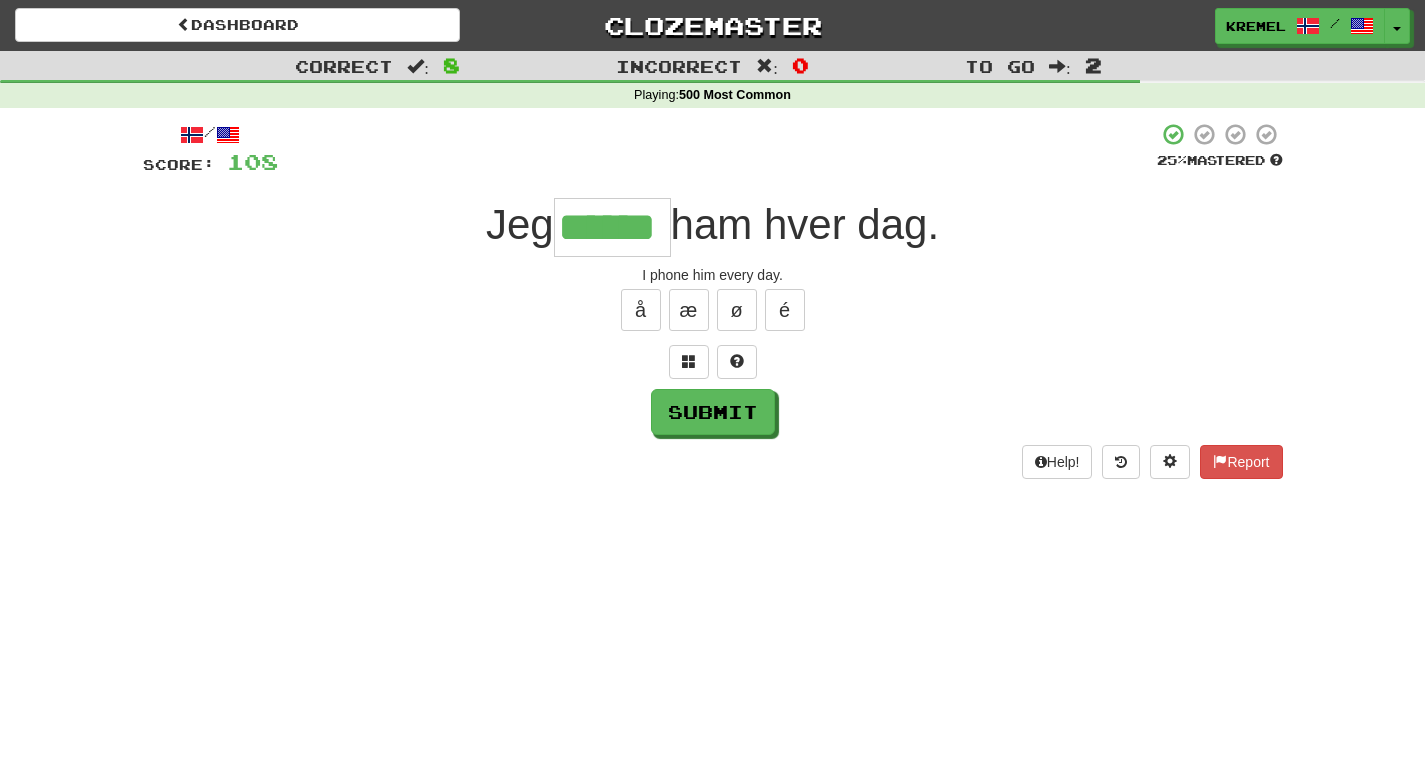 type on "******" 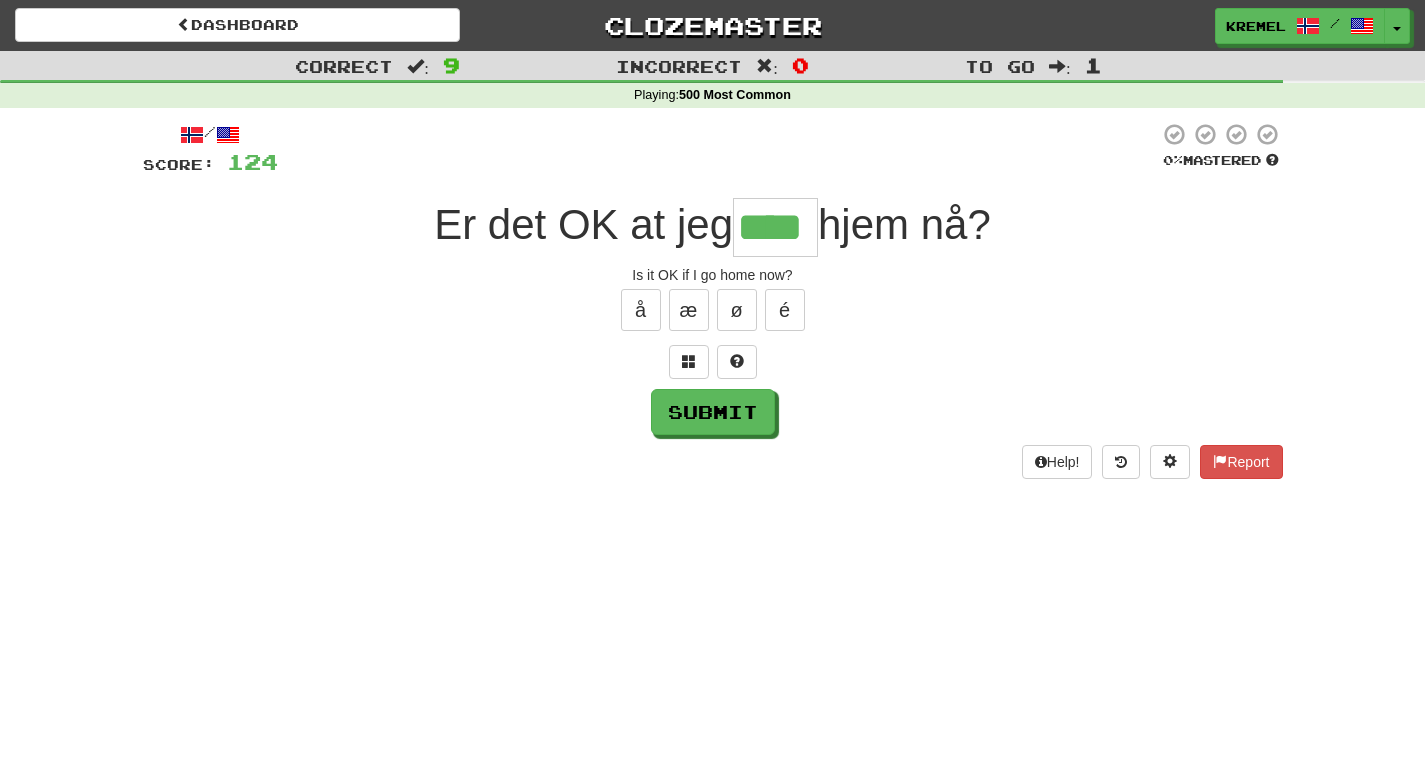type on "****" 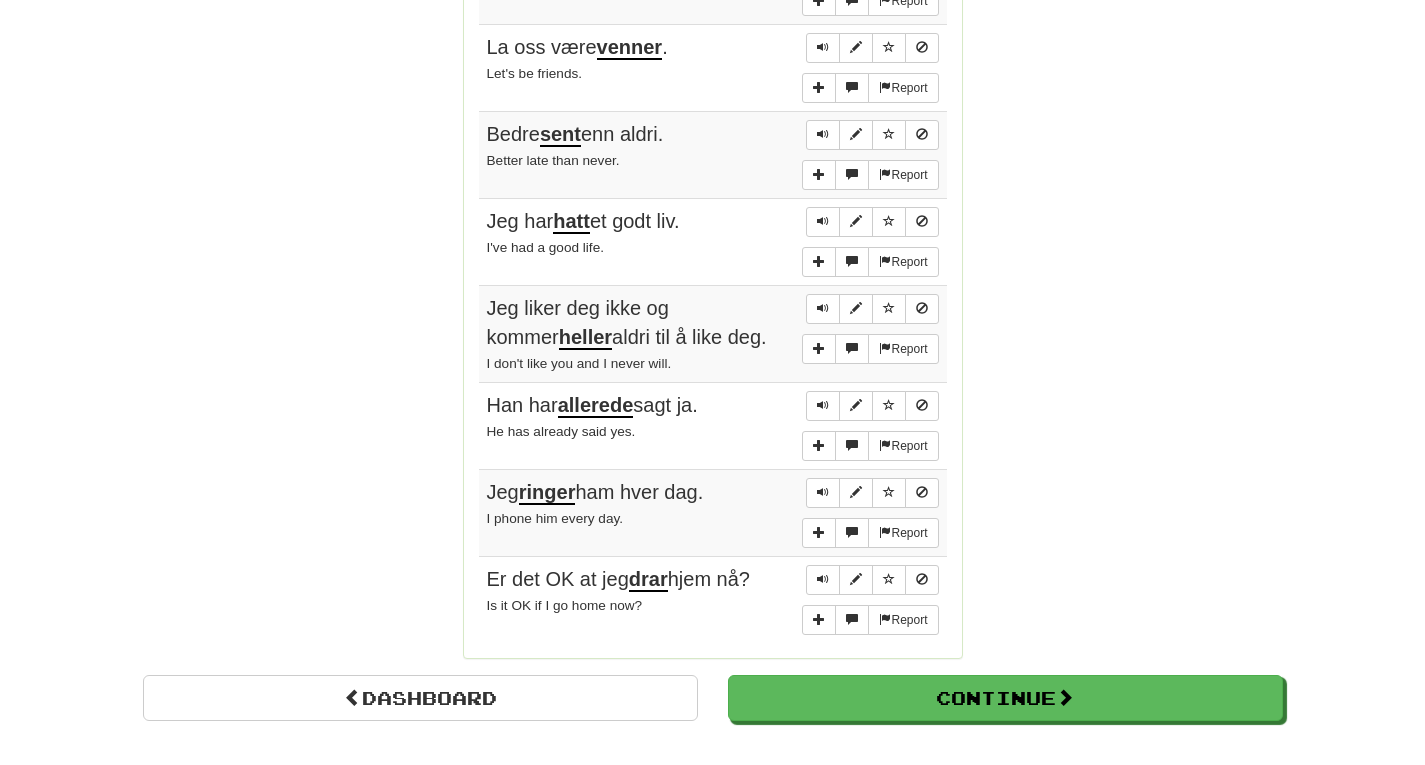 scroll, scrollTop: 1448, scrollLeft: 0, axis: vertical 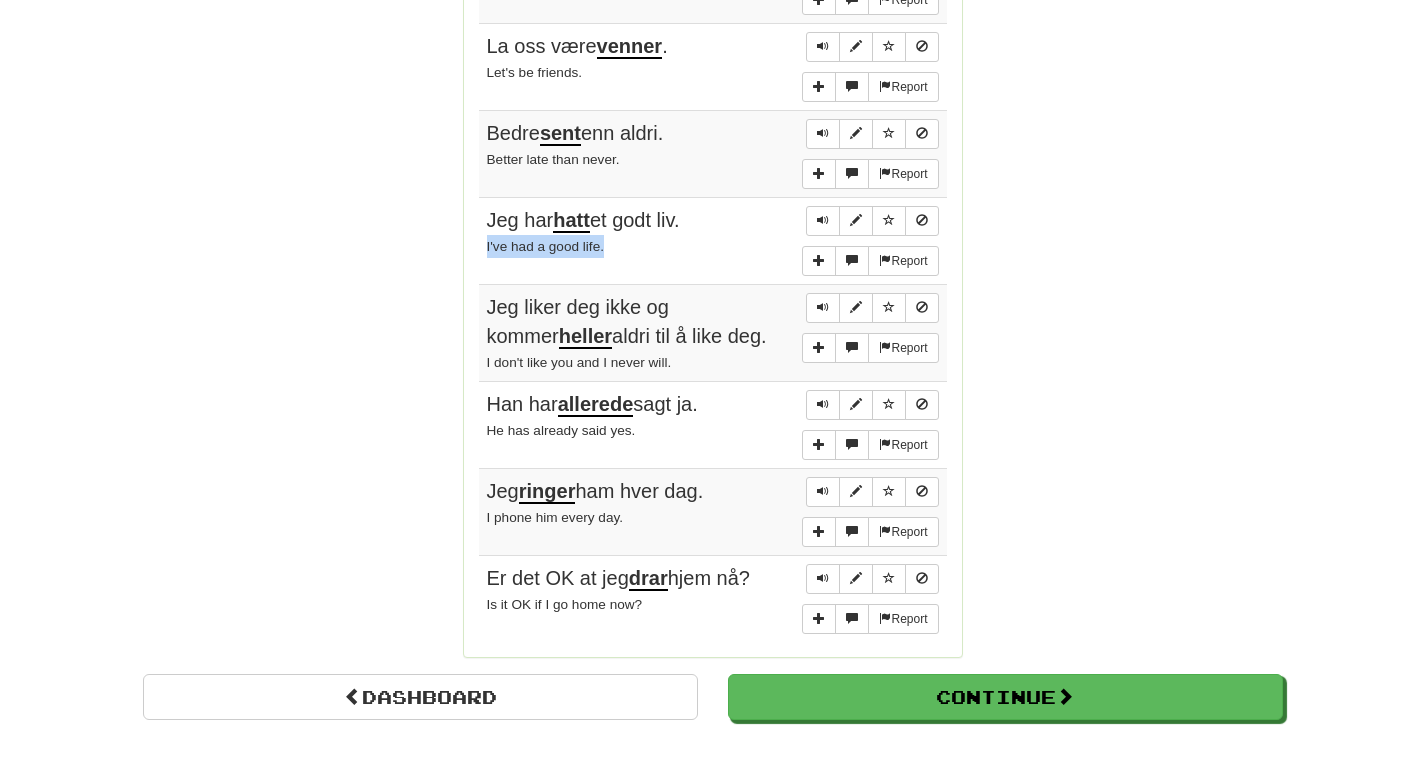 drag, startPoint x: 617, startPoint y: 244, endPoint x: 483, endPoint y: 250, distance: 134.13426 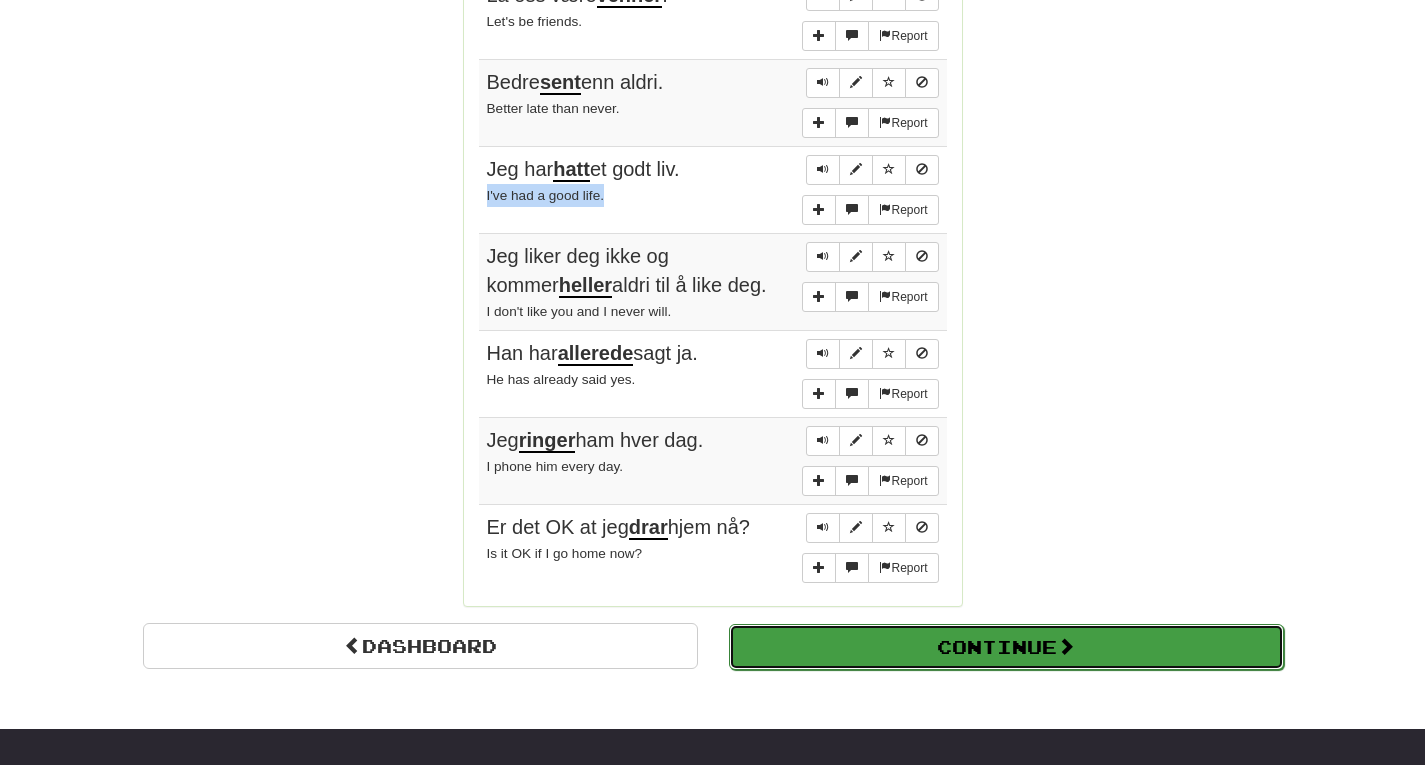 click on "Continue" at bounding box center (1006, 647) 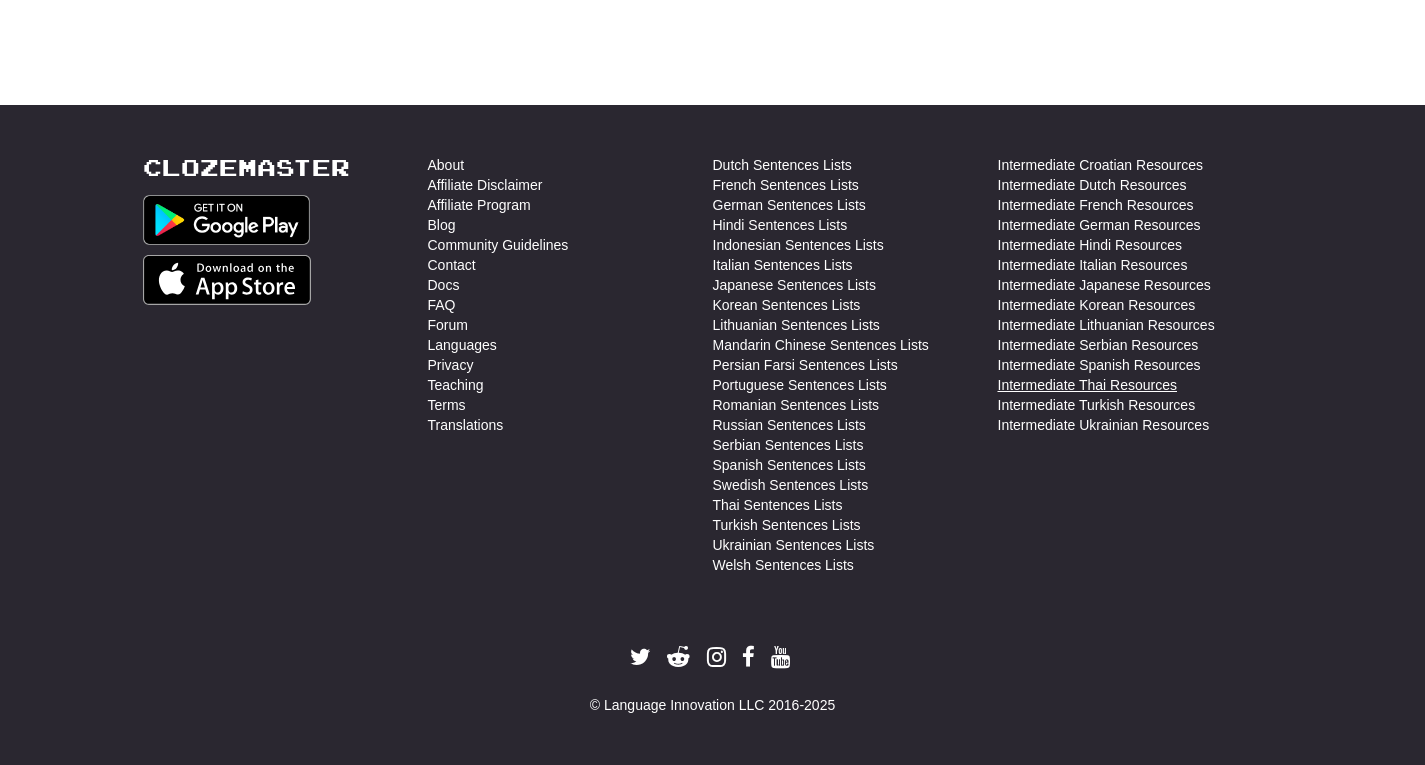 scroll, scrollTop: 0, scrollLeft: 0, axis: both 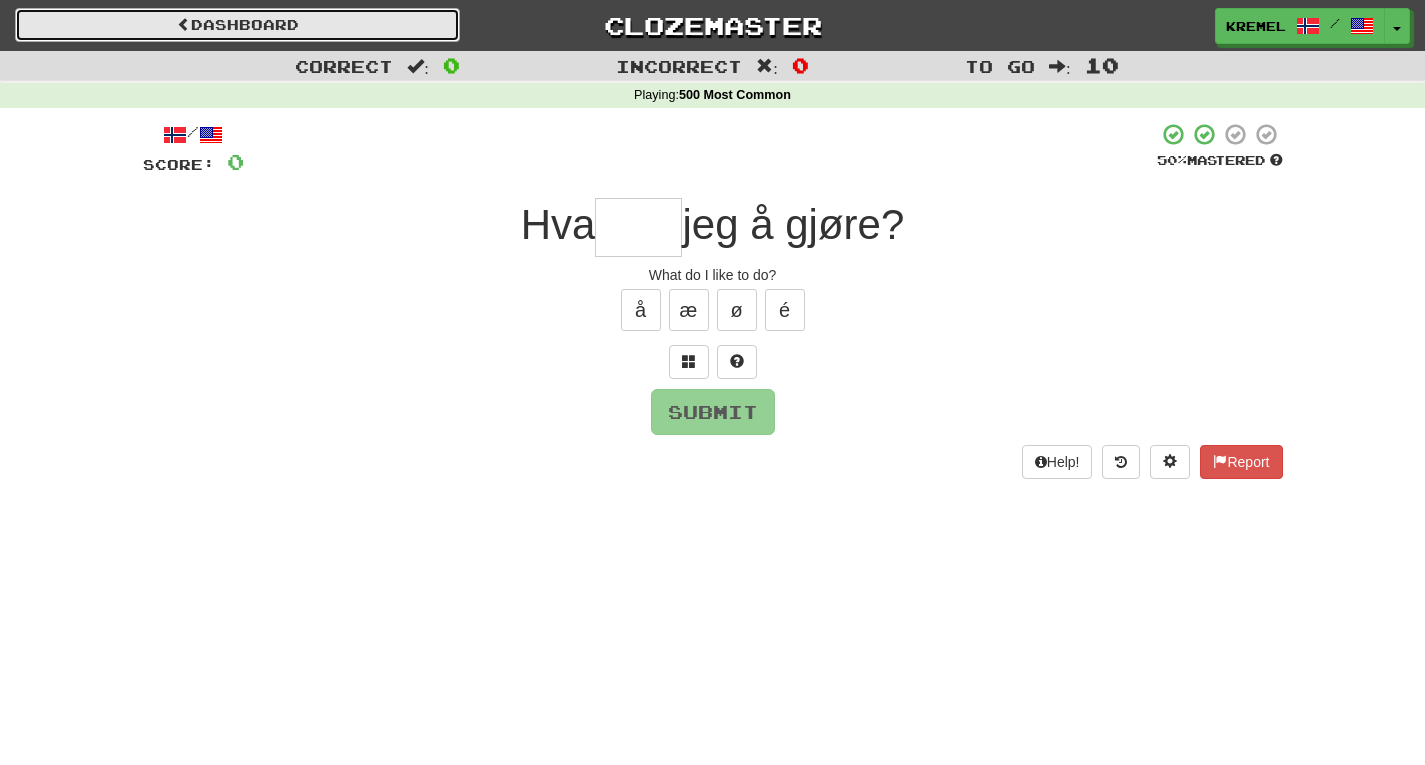 click on "Dashboard" at bounding box center (237, 25) 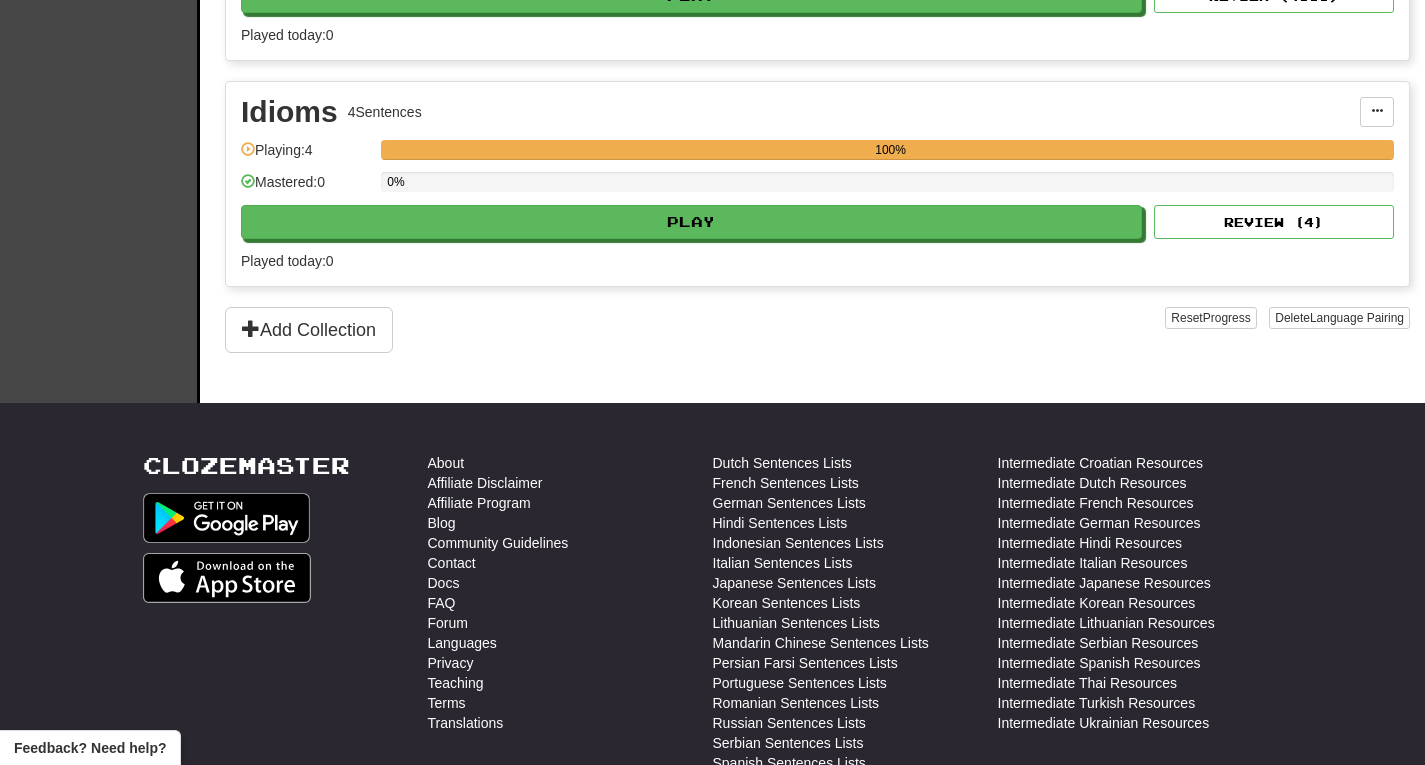 scroll, scrollTop: 2034, scrollLeft: 0, axis: vertical 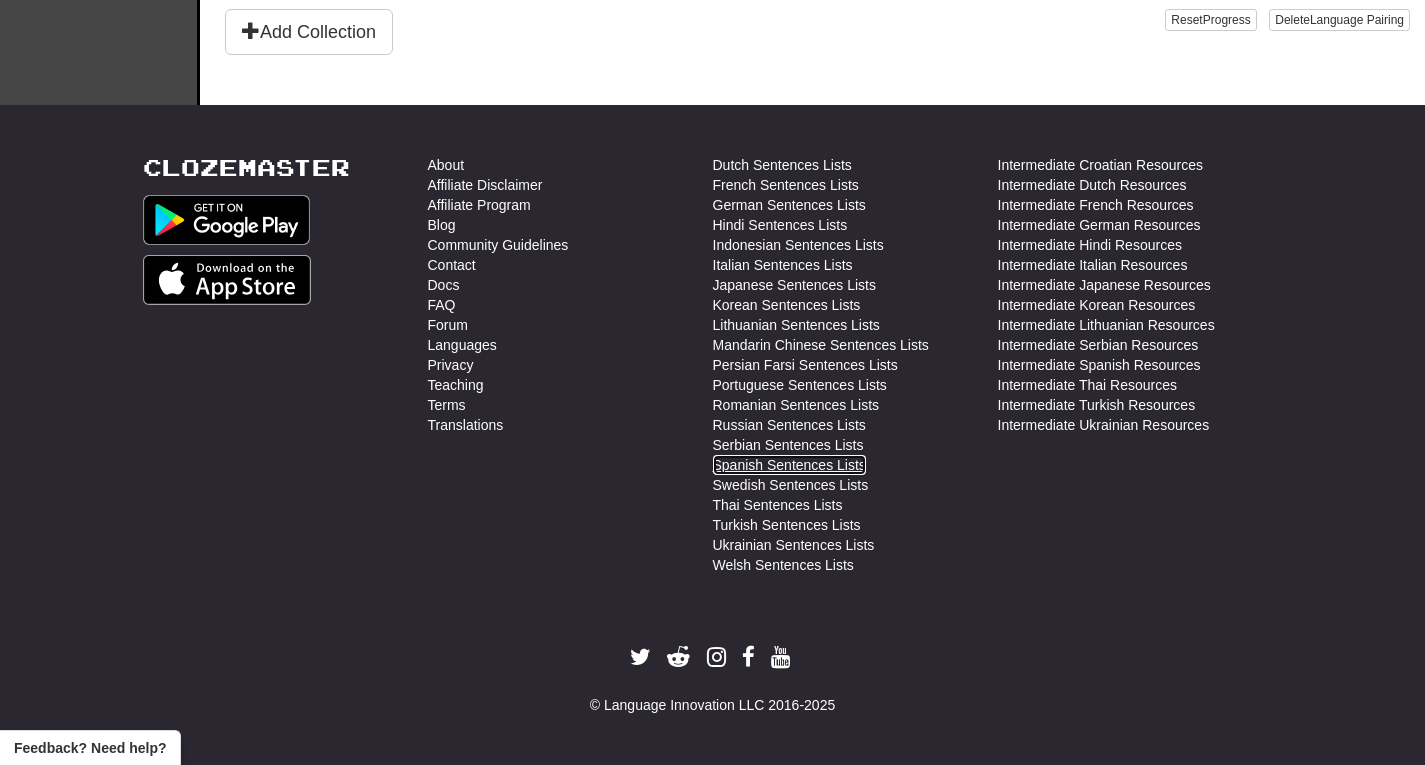 click on "Spanish Sentences Lists" at bounding box center [789, 465] 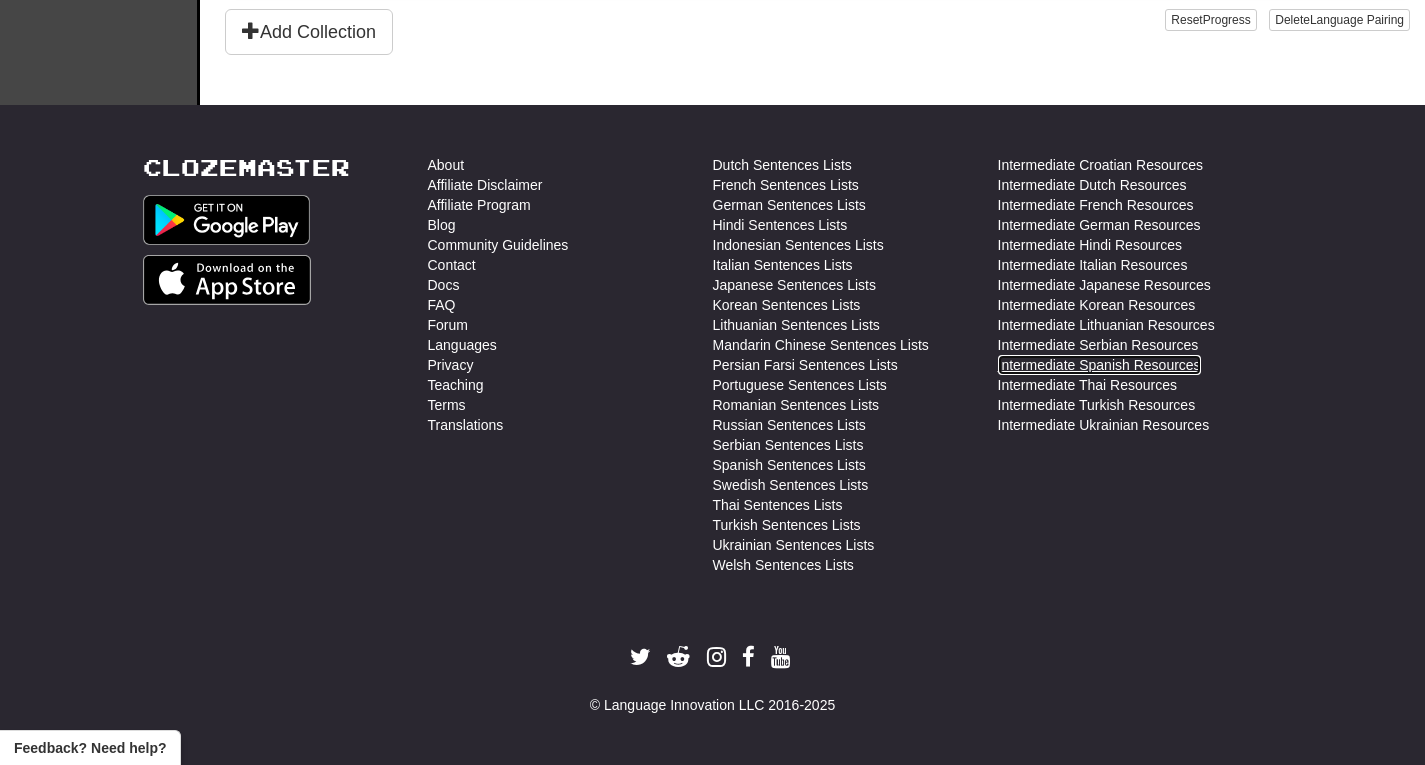 click on "Intermediate Spanish Resources" at bounding box center [1099, 365] 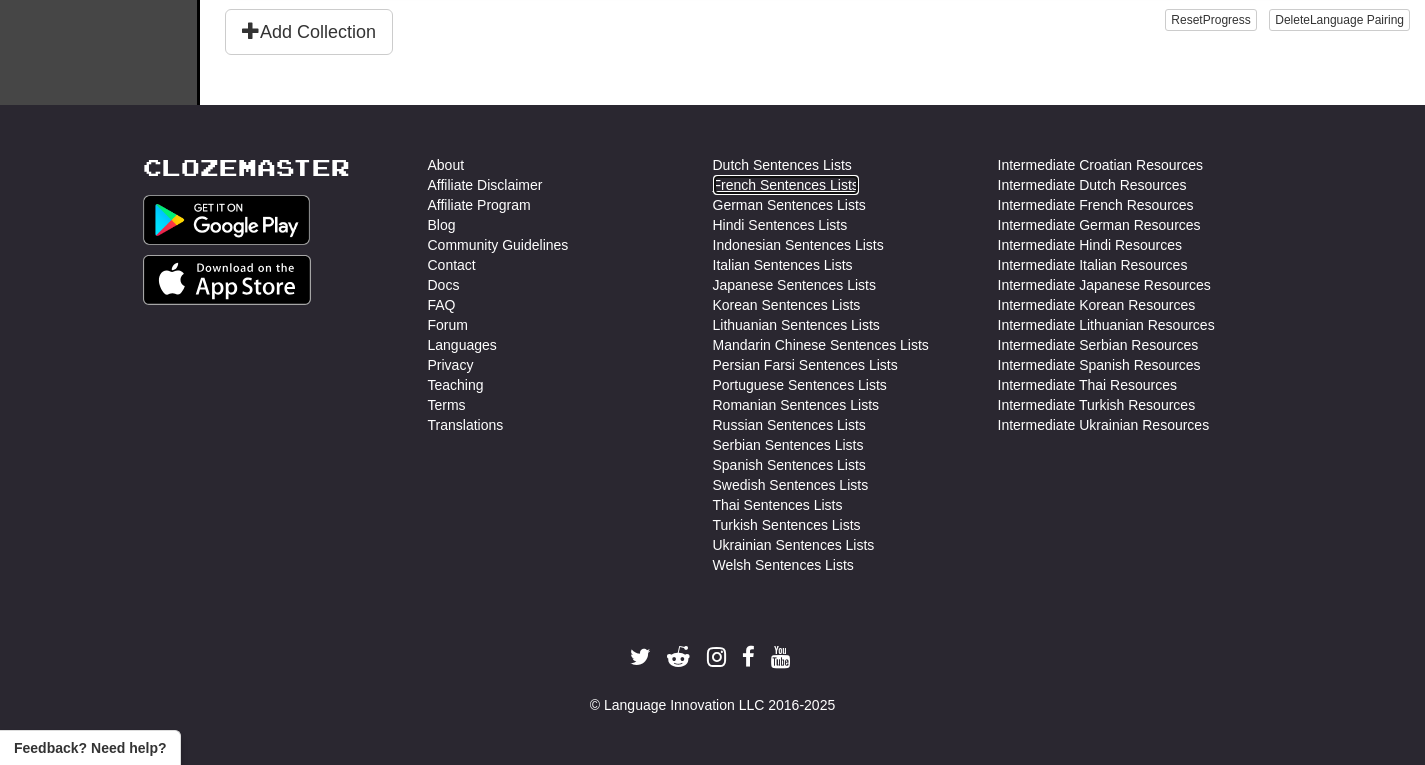 click on "French Sentences Lists" at bounding box center [786, 185] 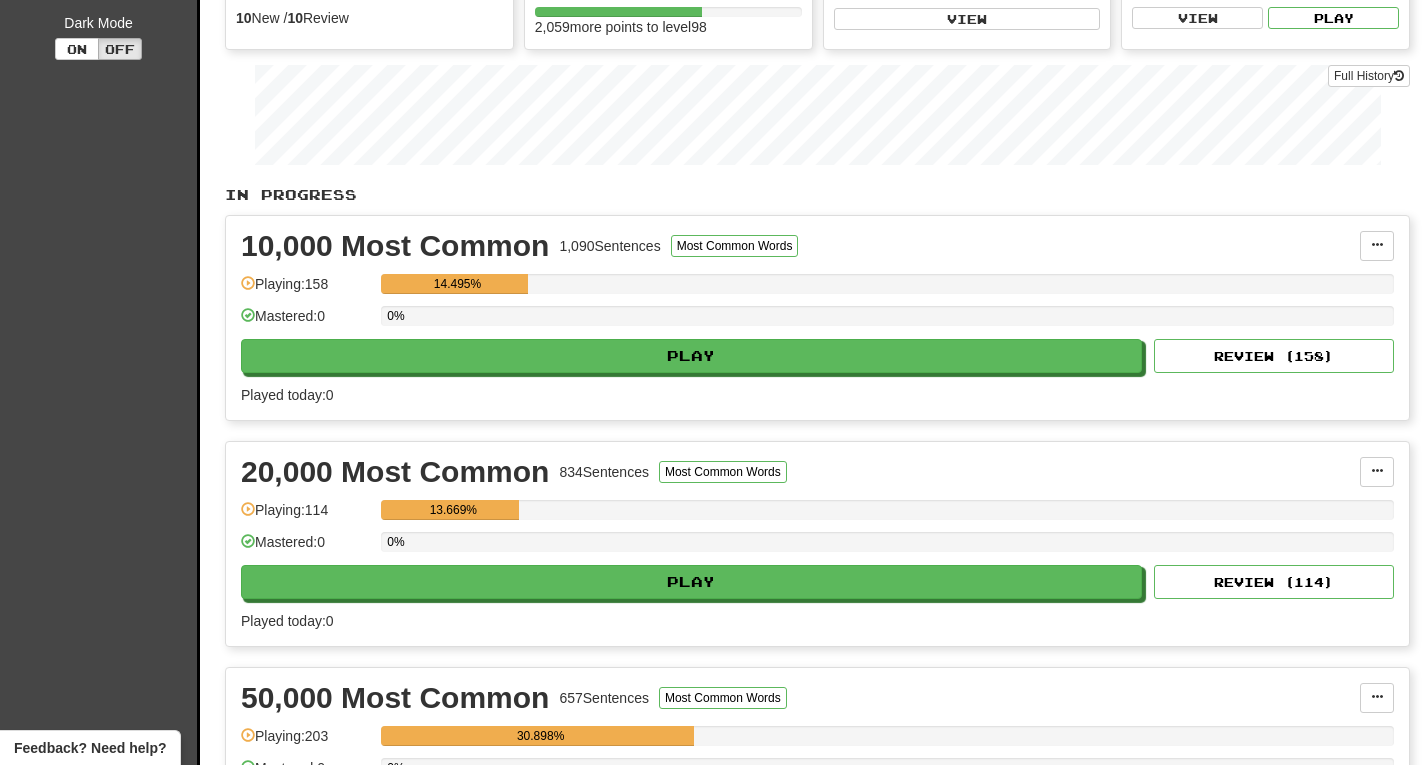 scroll, scrollTop: 0, scrollLeft: 0, axis: both 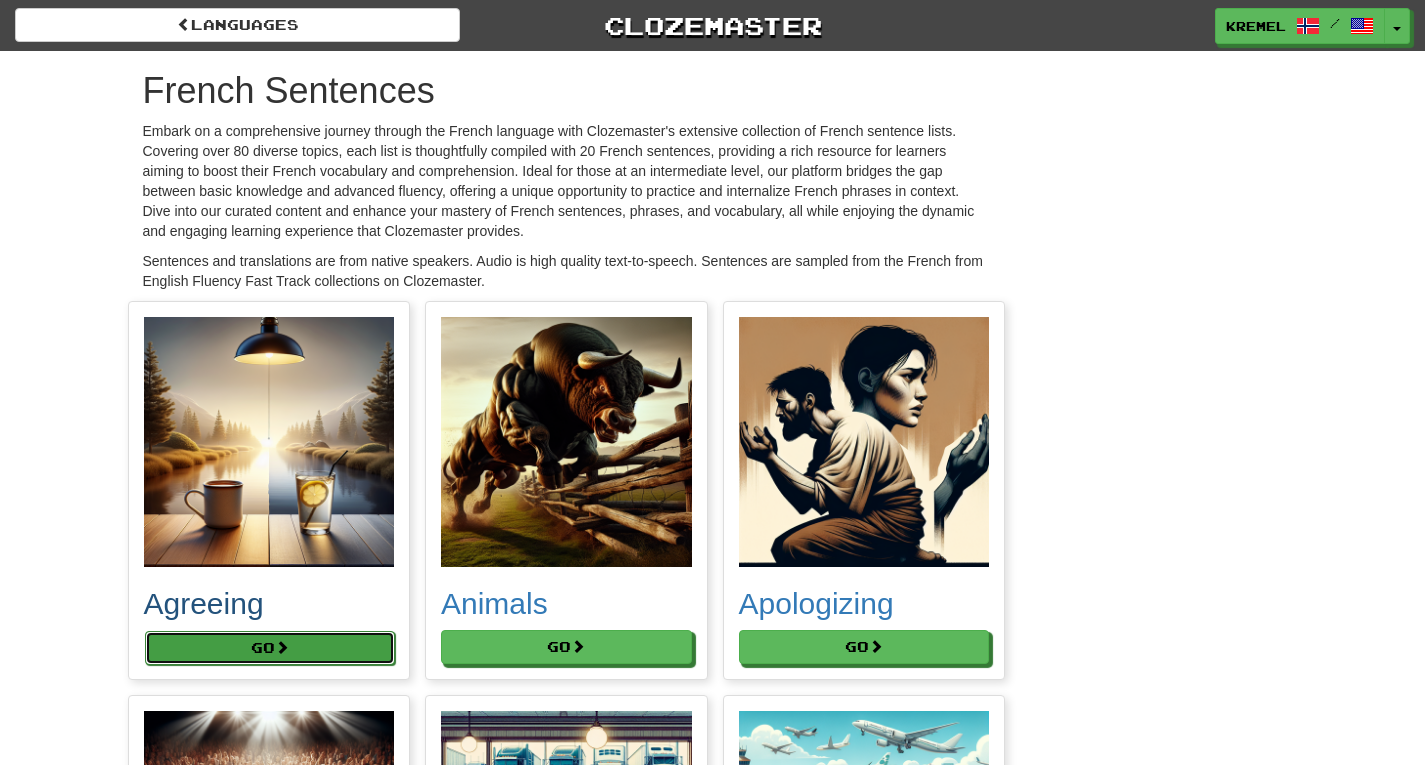 click on "Go" at bounding box center [270, 648] 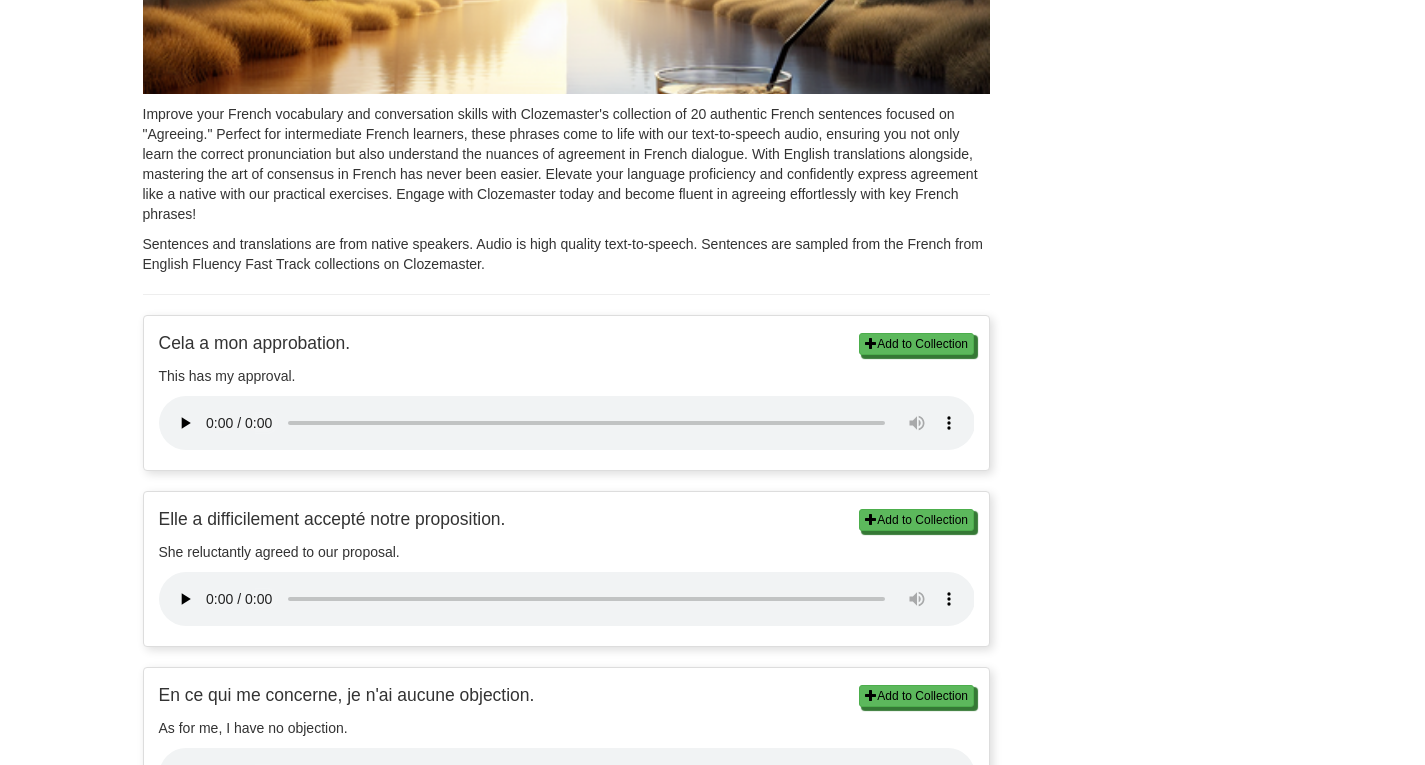 scroll, scrollTop: 308, scrollLeft: 0, axis: vertical 